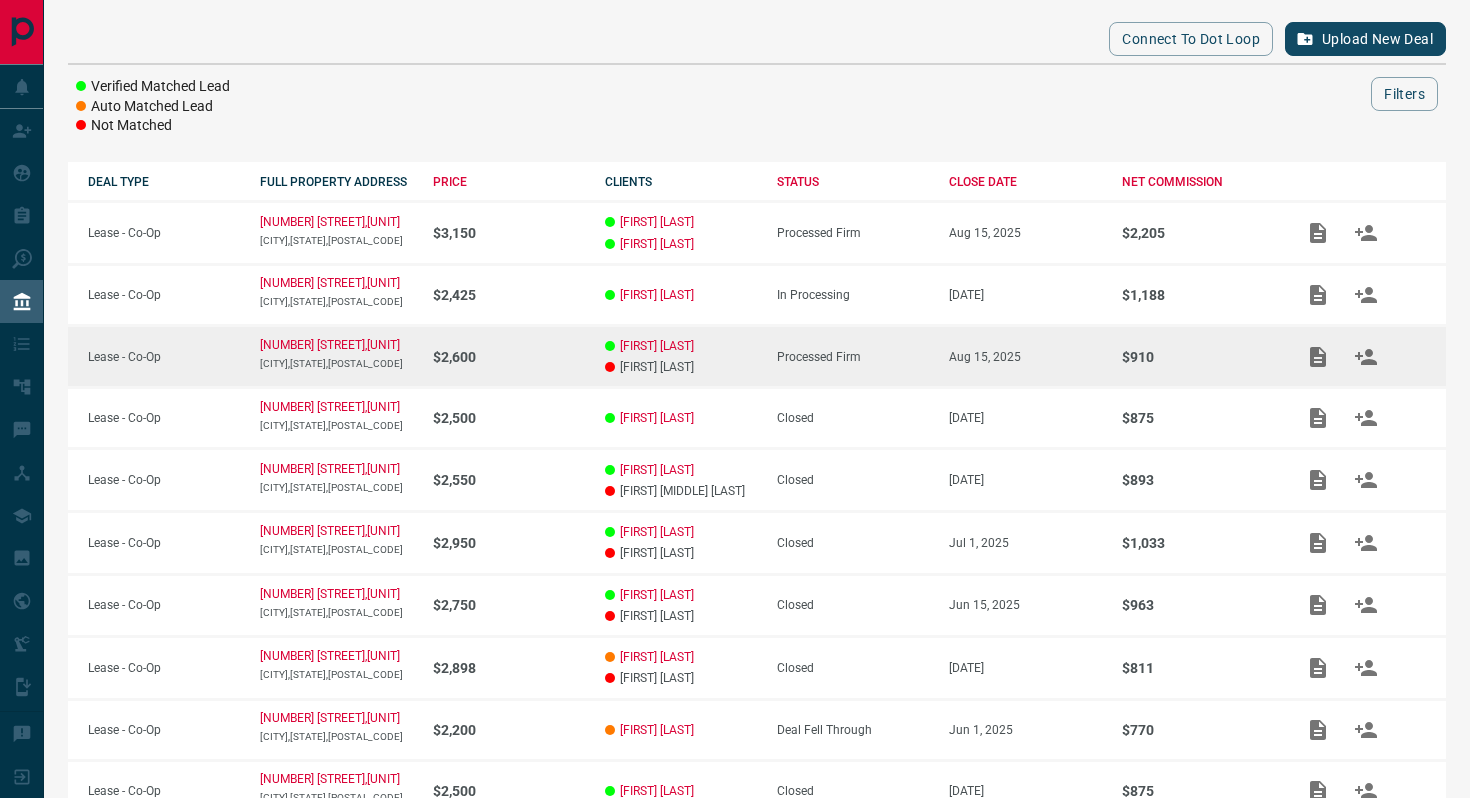 scroll, scrollTop: 0, scrollLeft: 0, axis: both 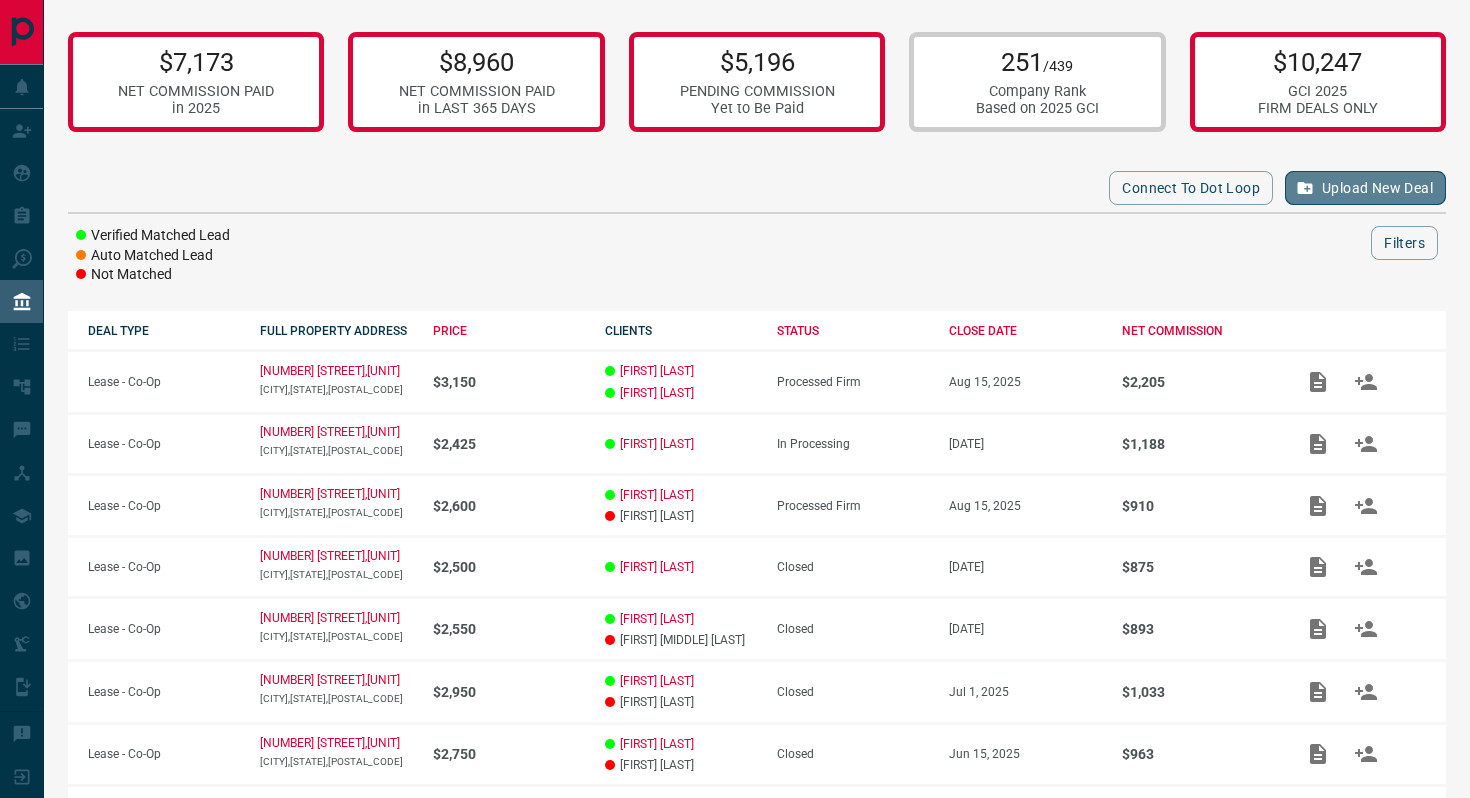 click on "Upload New Deal" at bounding box center [1365, 188] 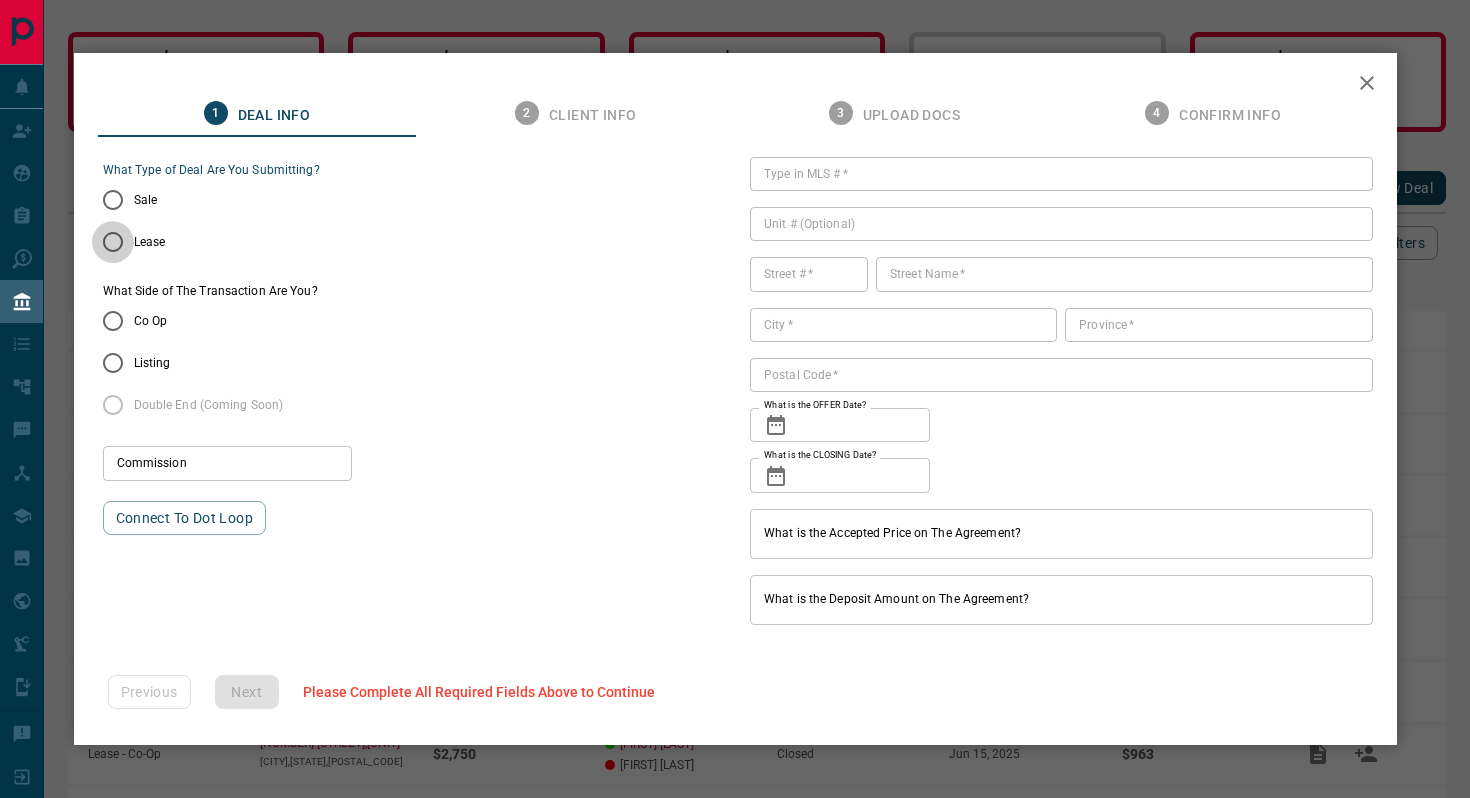 type on "***" 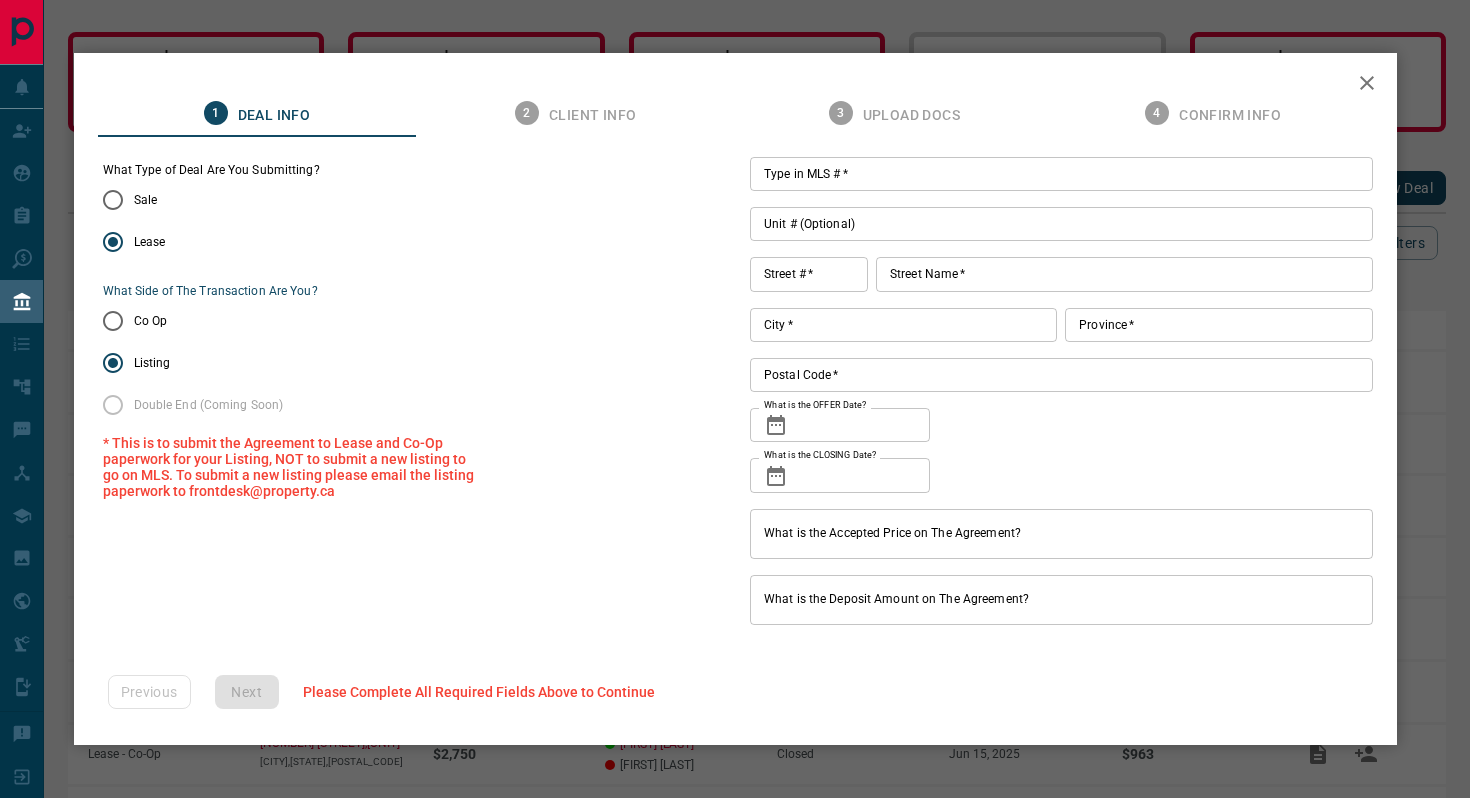 click on "Type in MLS #   *" at bounding box center (1061, 174) 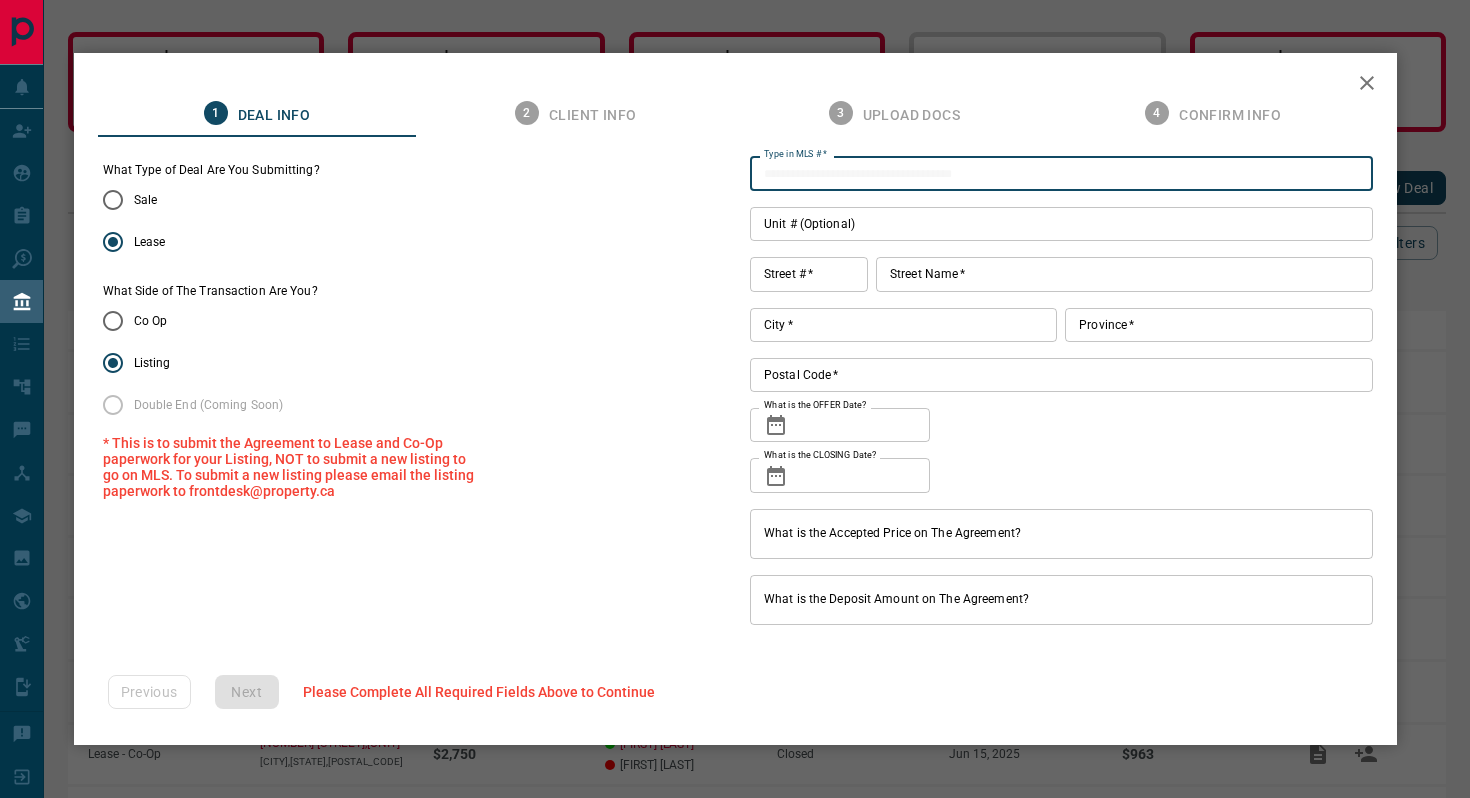 paste on "*********" 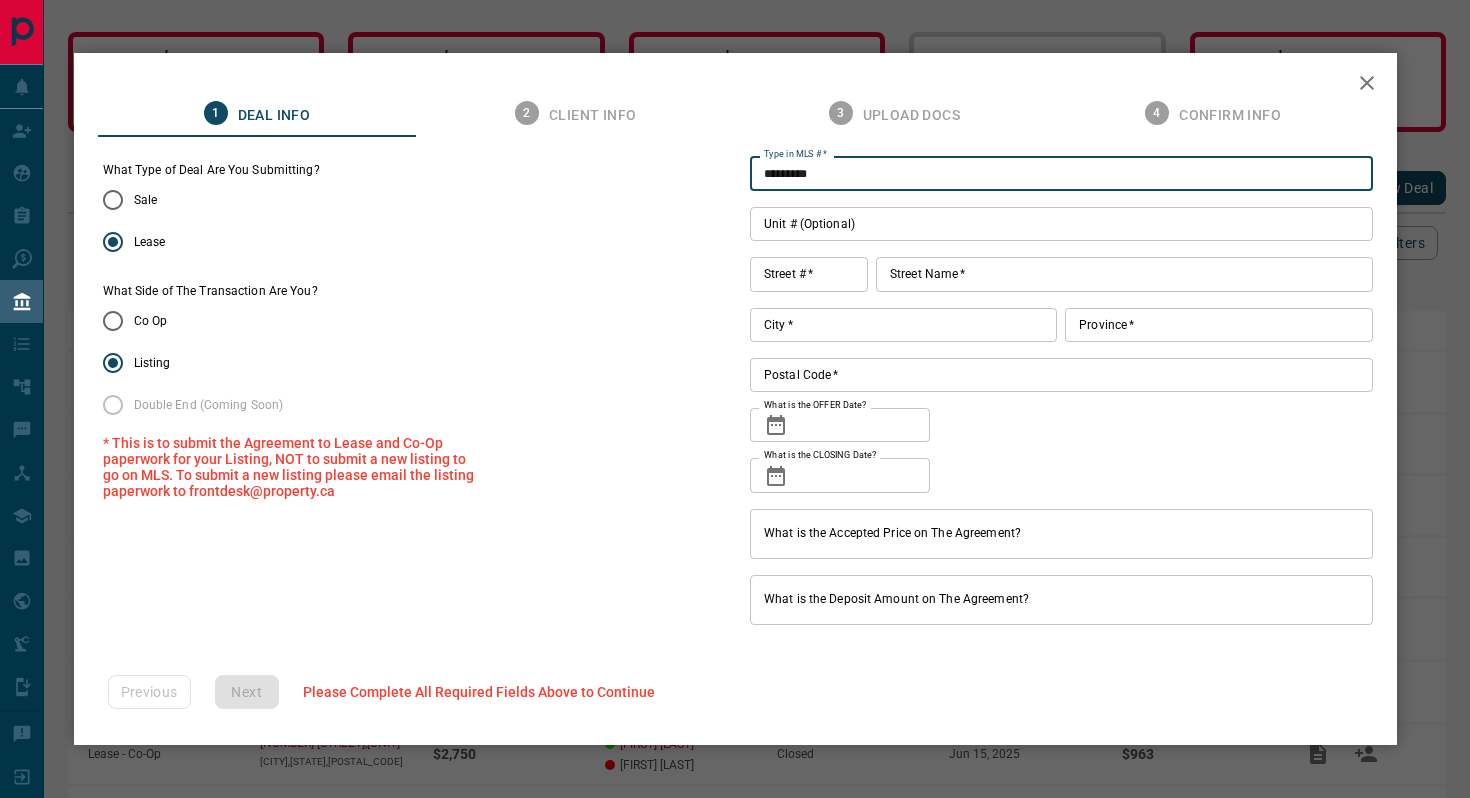 type on "*********" 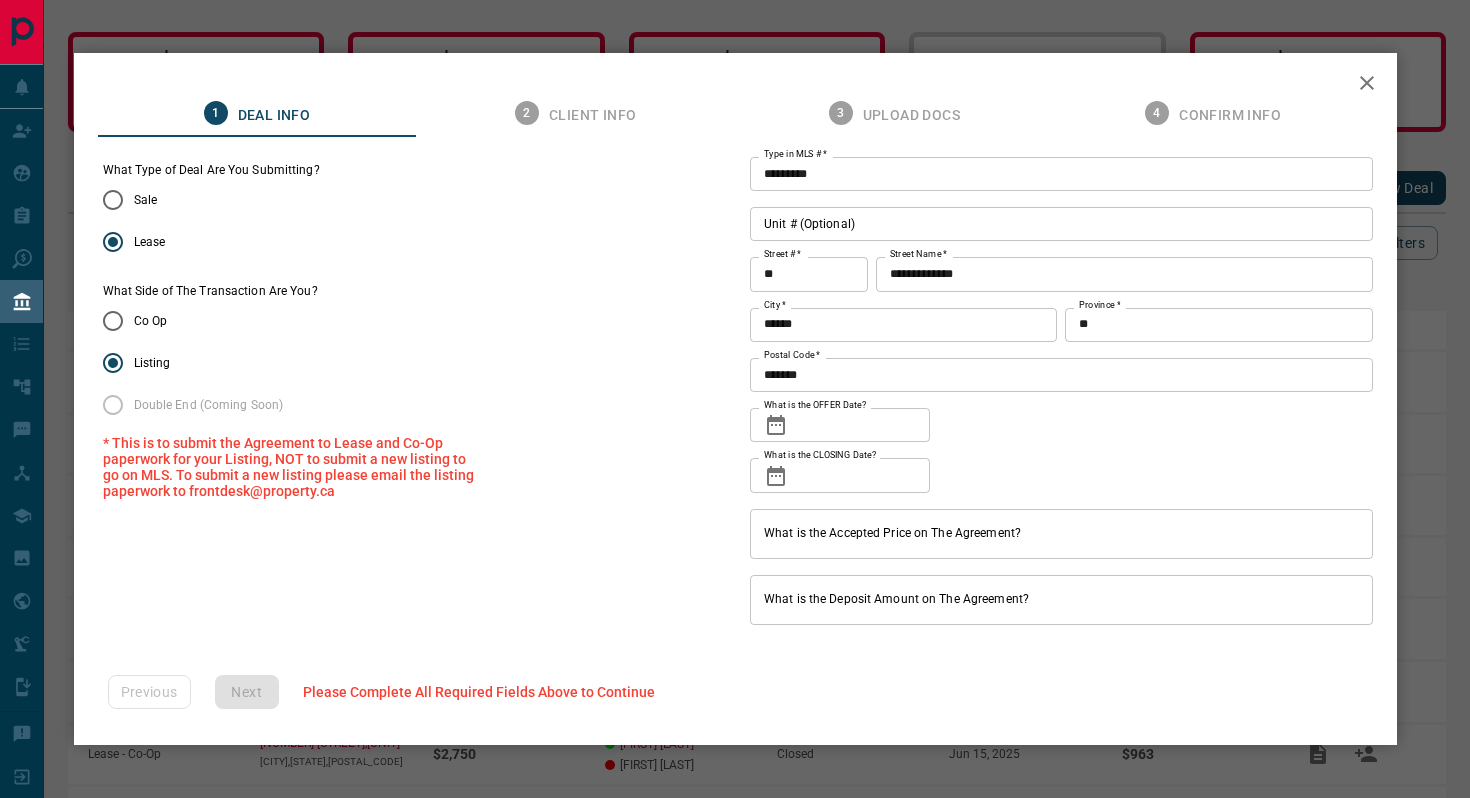 click 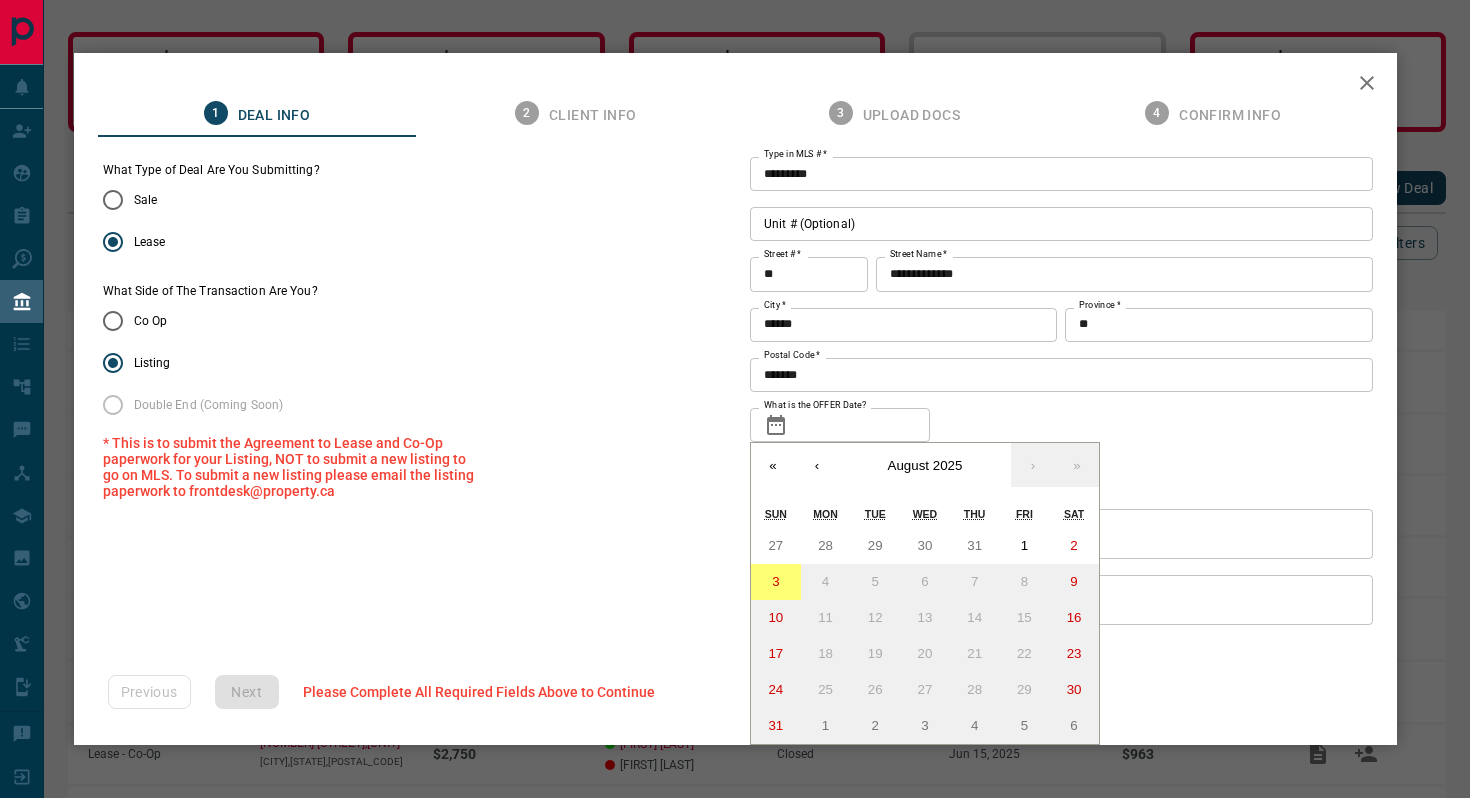 click on "What is the OFFER Date? ​ What is the OFFER Date? « ‹ August 2025 › » Sun Mon Tue Wed Thu Fri Sat 27 28 29 30 31 1 2 3 4 5 6 7 8 9 10 11 12 13 14 15 16 17 18 19 20 21 22 23 24 25 26 27 28 29 30 31 1 2 3 4 5 6" at bounding box center (1061, 425) 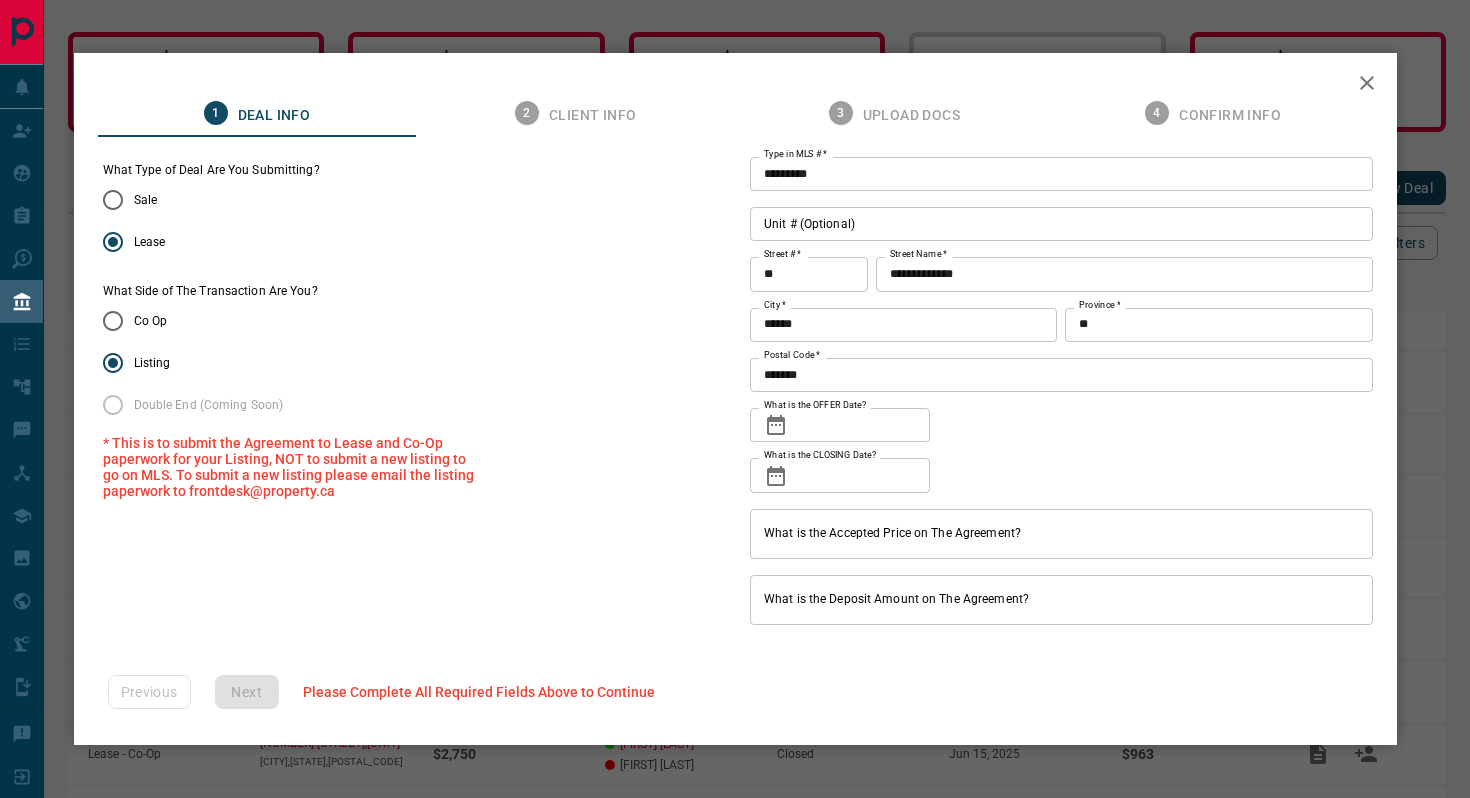 click on "​ What is the CLOSING Date?" at bounding box center [840, 475] 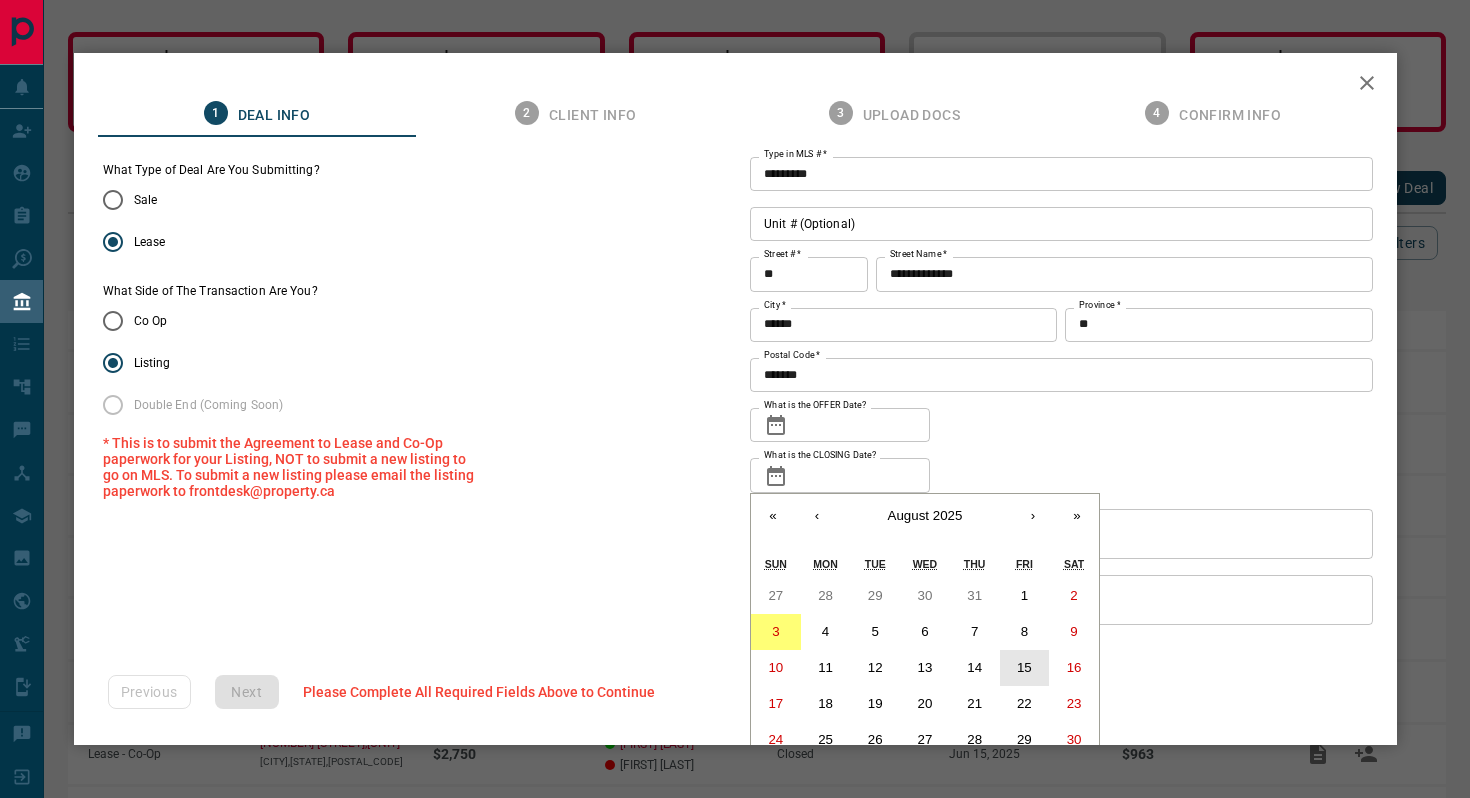 click on "15" at bounding box center (1024, 667) 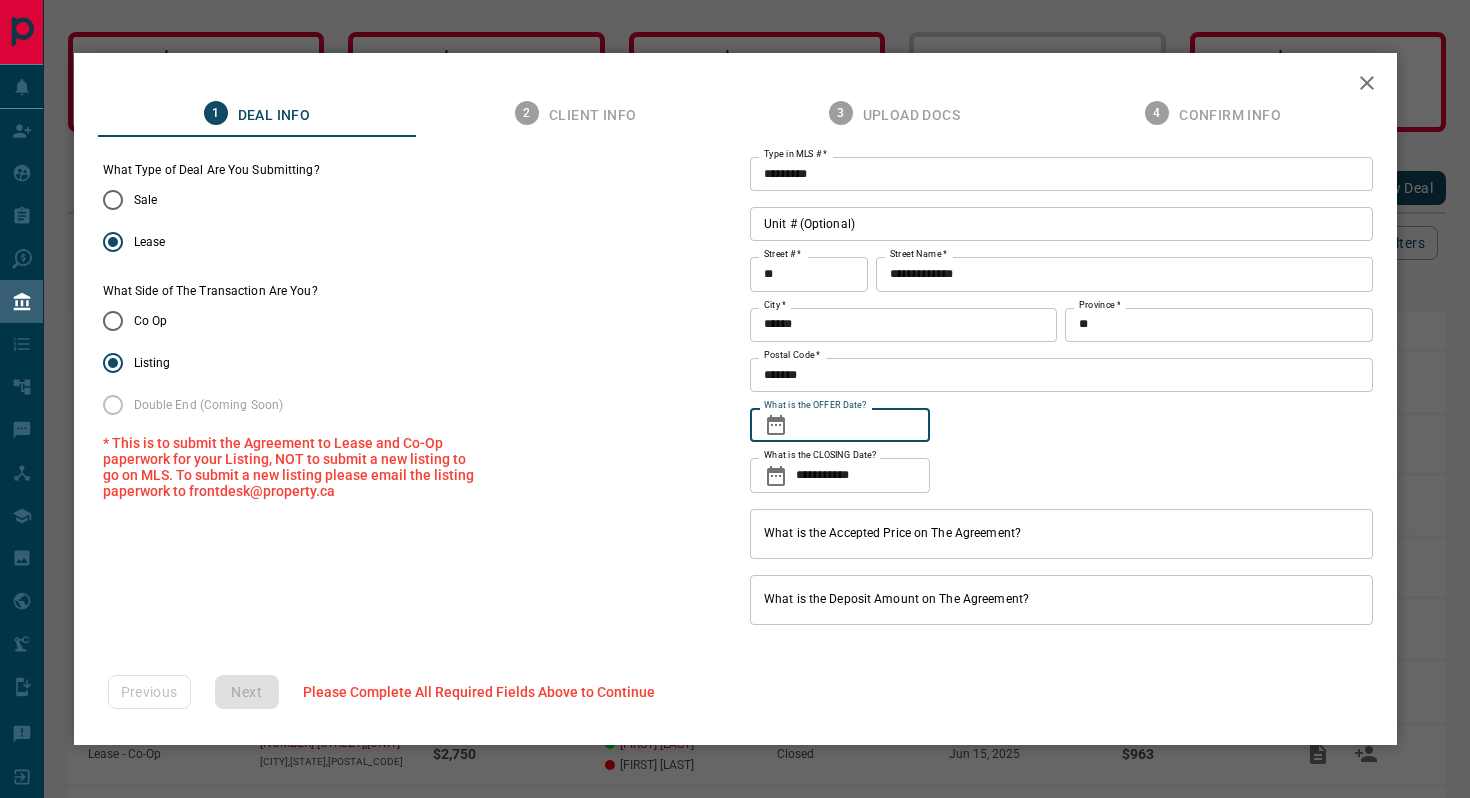 click on "What is the OFFER Date?" at bounding box center (863, 425) 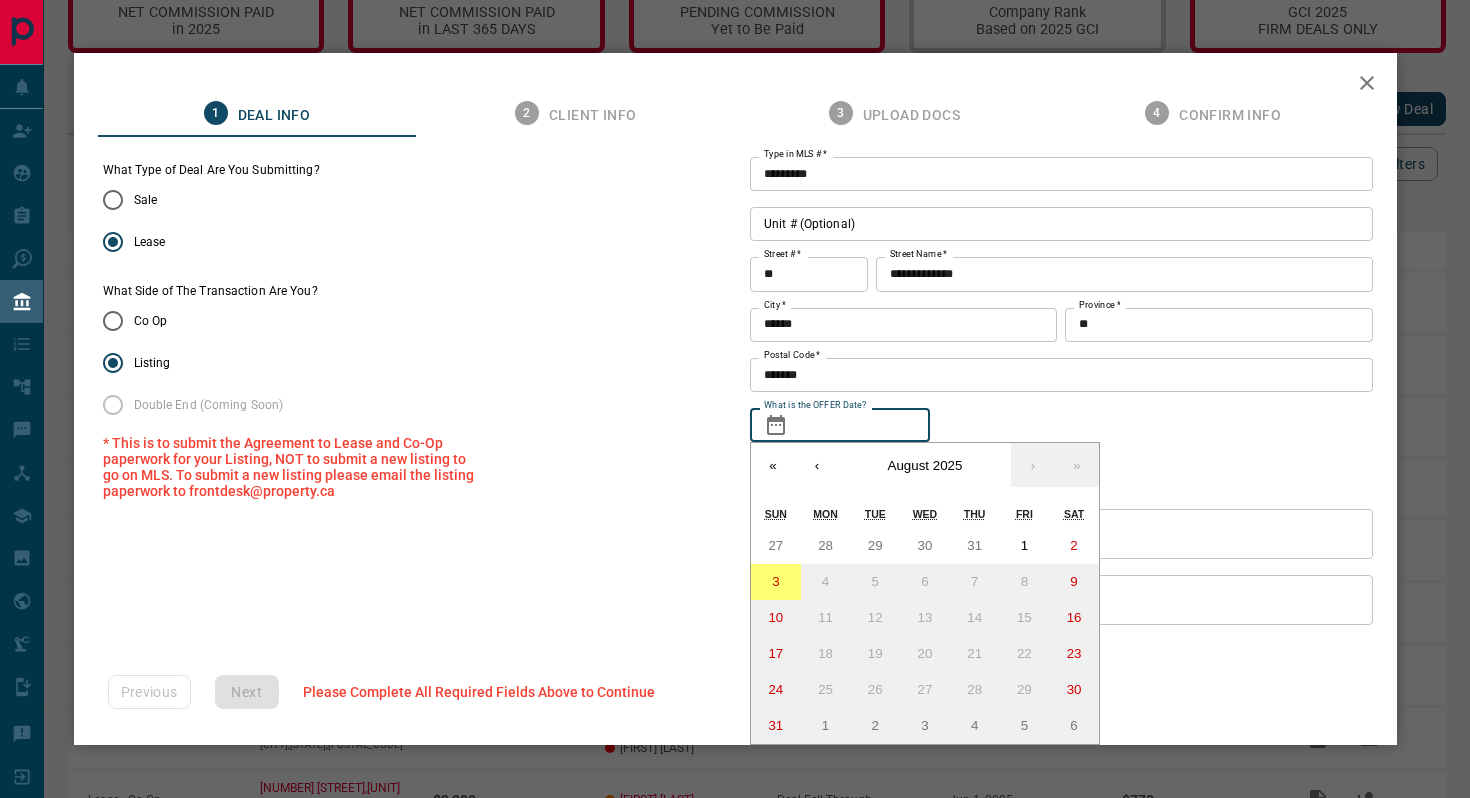 scroll, scrollTop: 107, scrollLeft: 0, axis: vertical 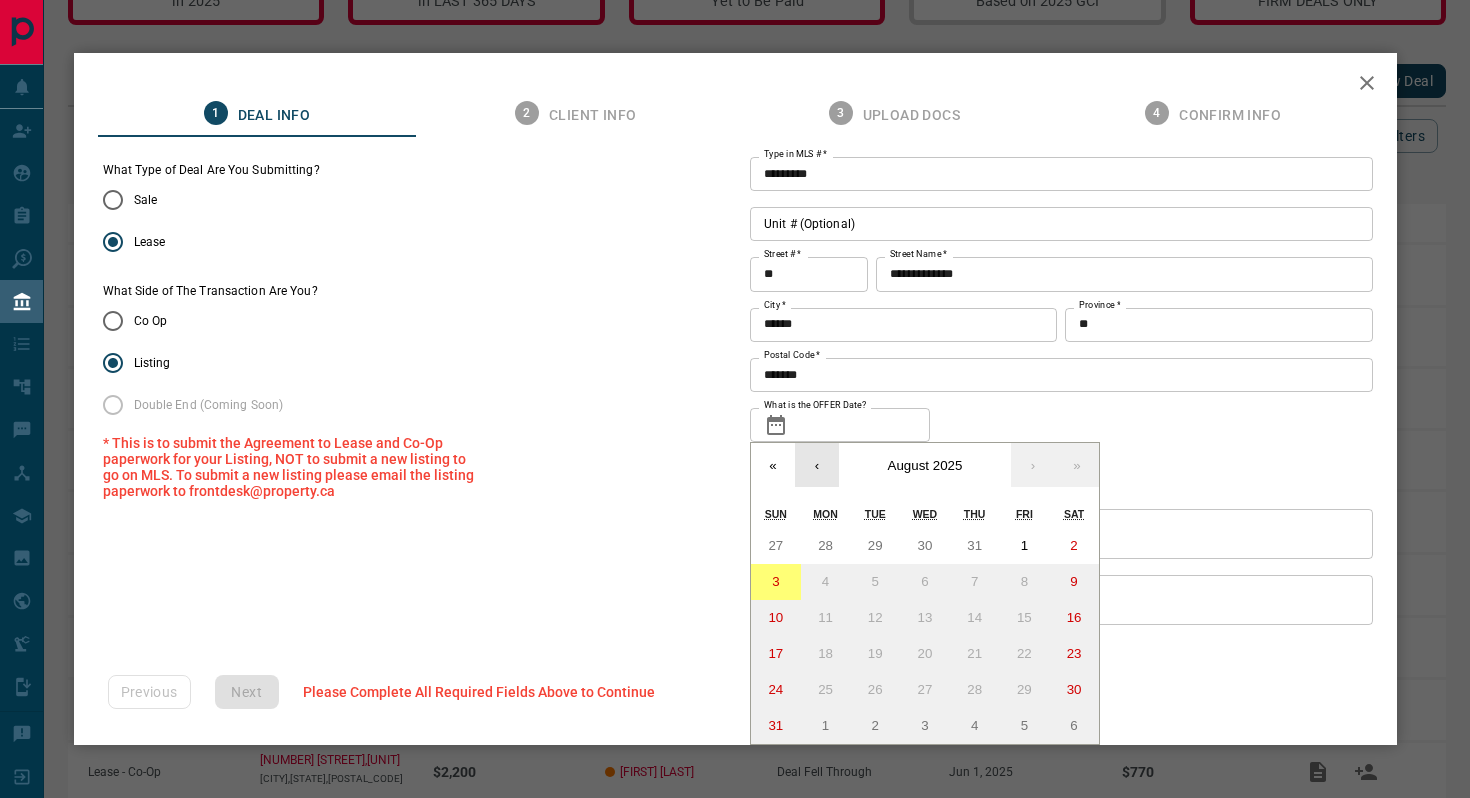 click on "‹" at bounding box center (817, 465) 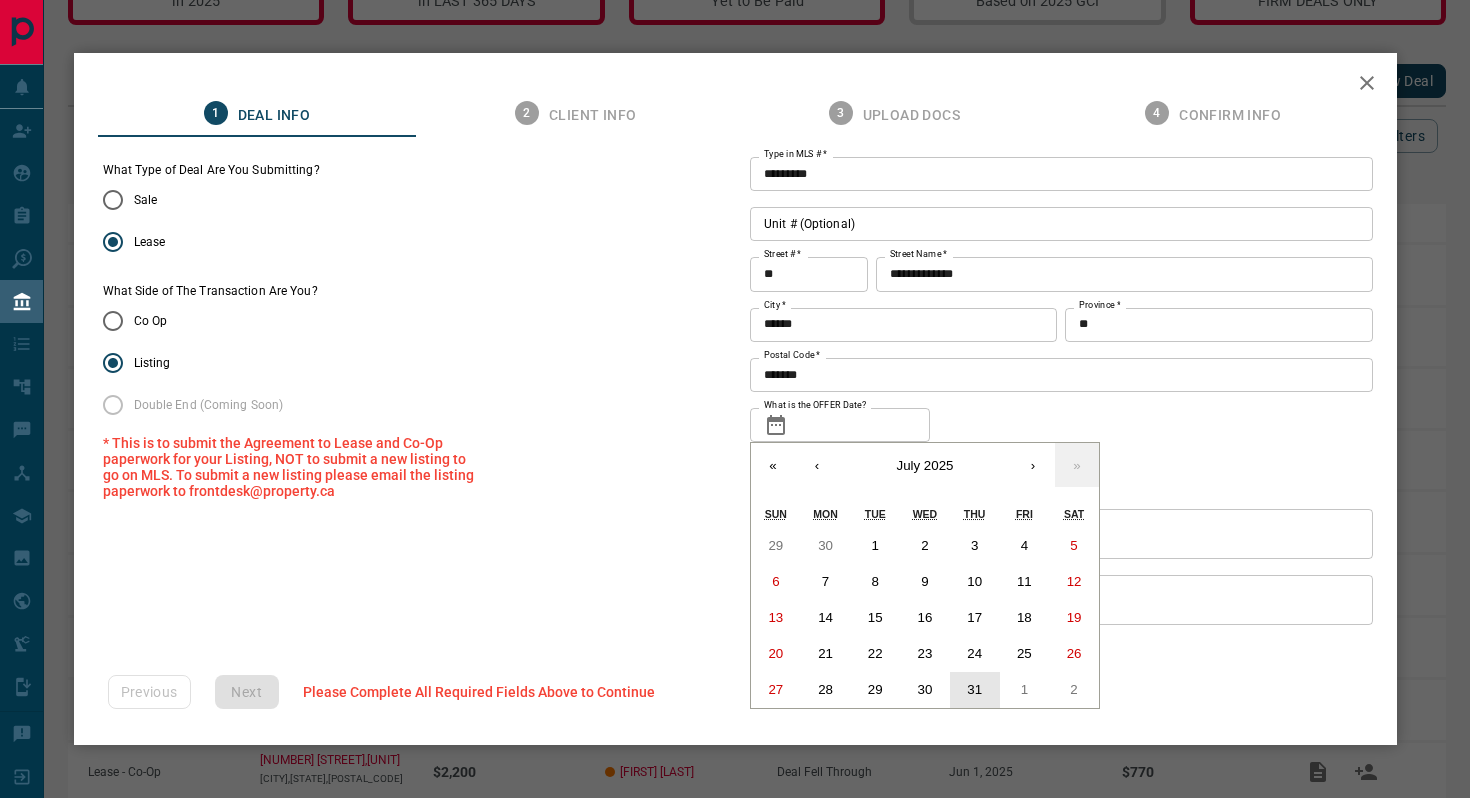 click on "31" at bounding box center (975, 690) 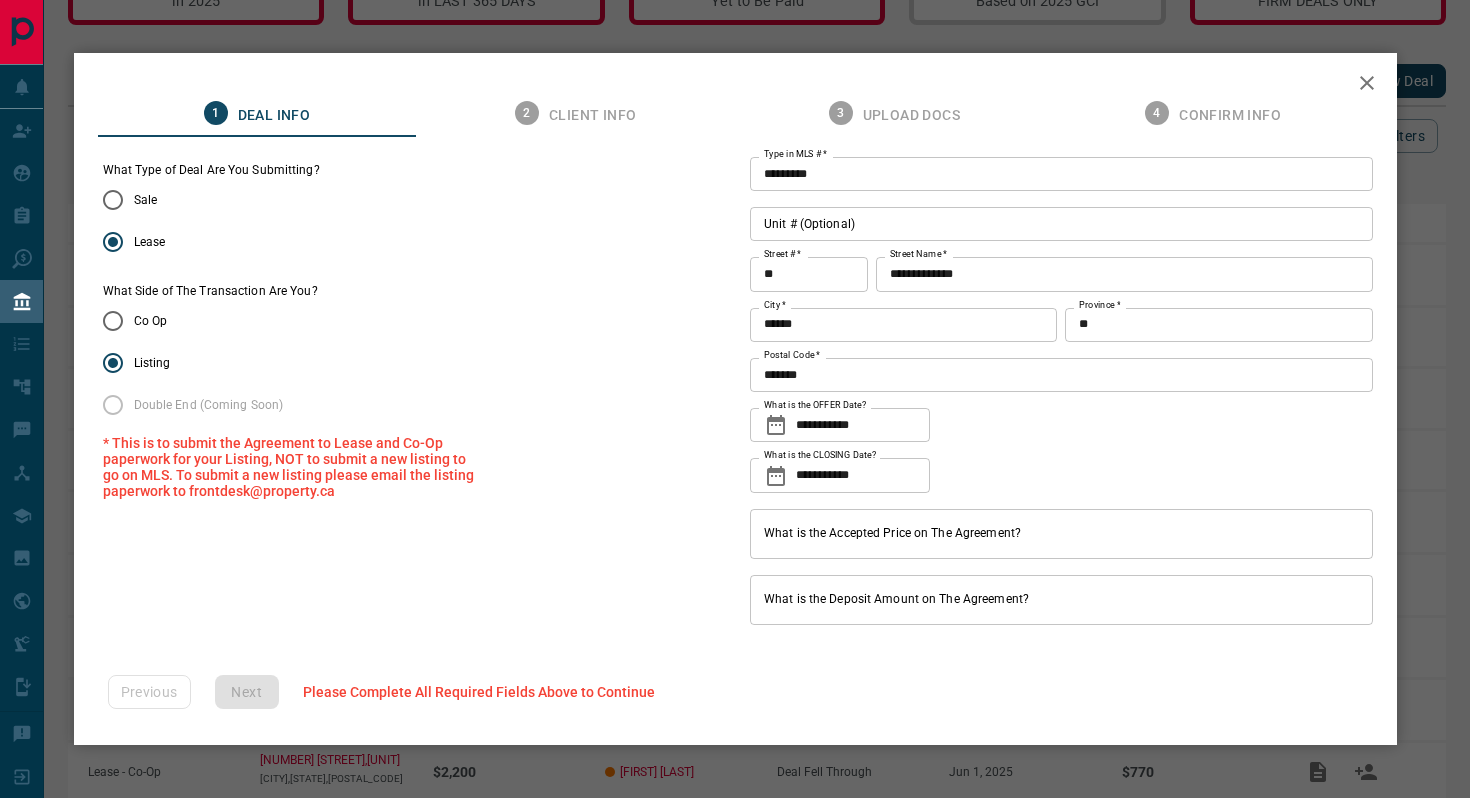 click on "What is the Accepted Price on The Agreement?" at bounding box center [1061, 534] 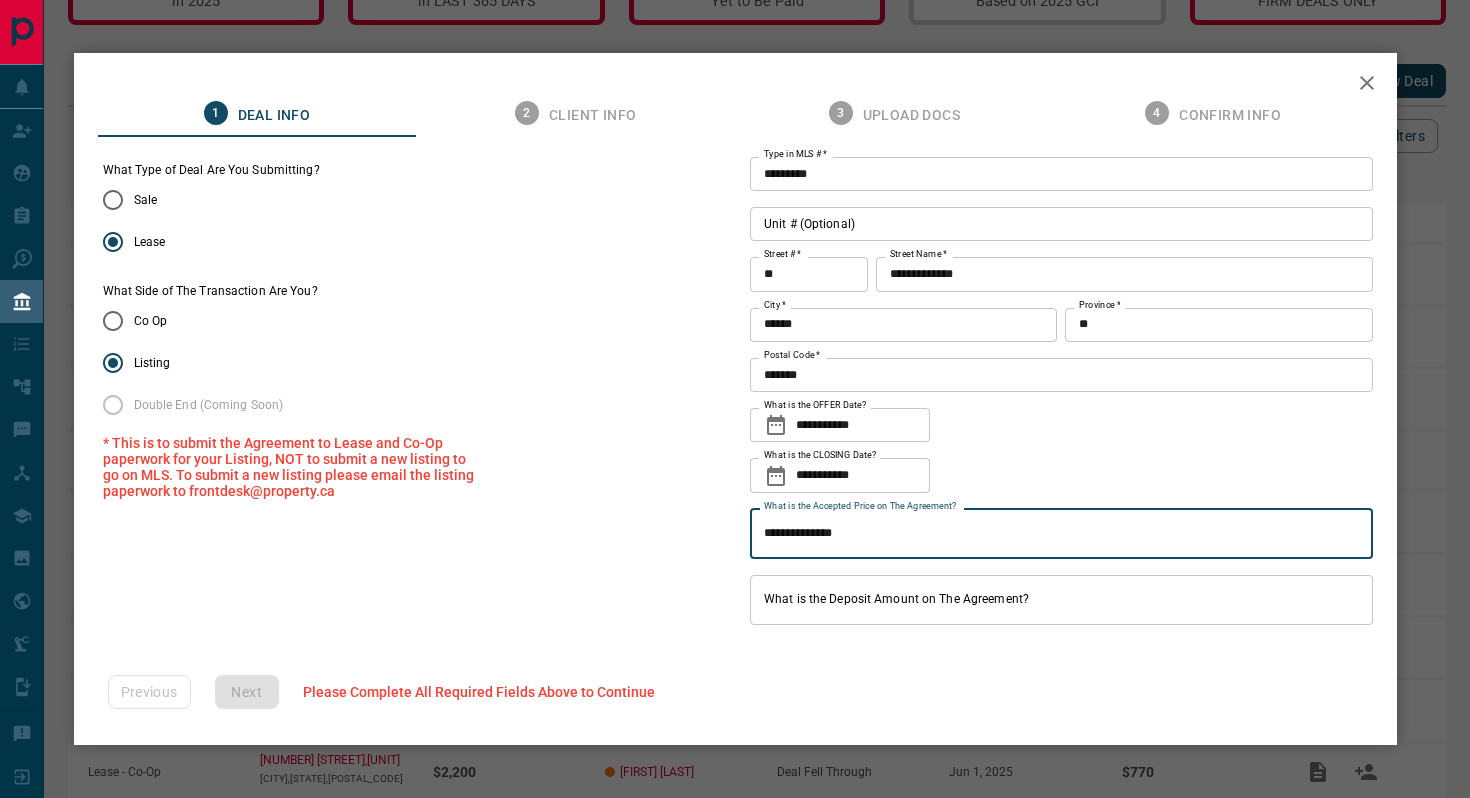 type on "**********" 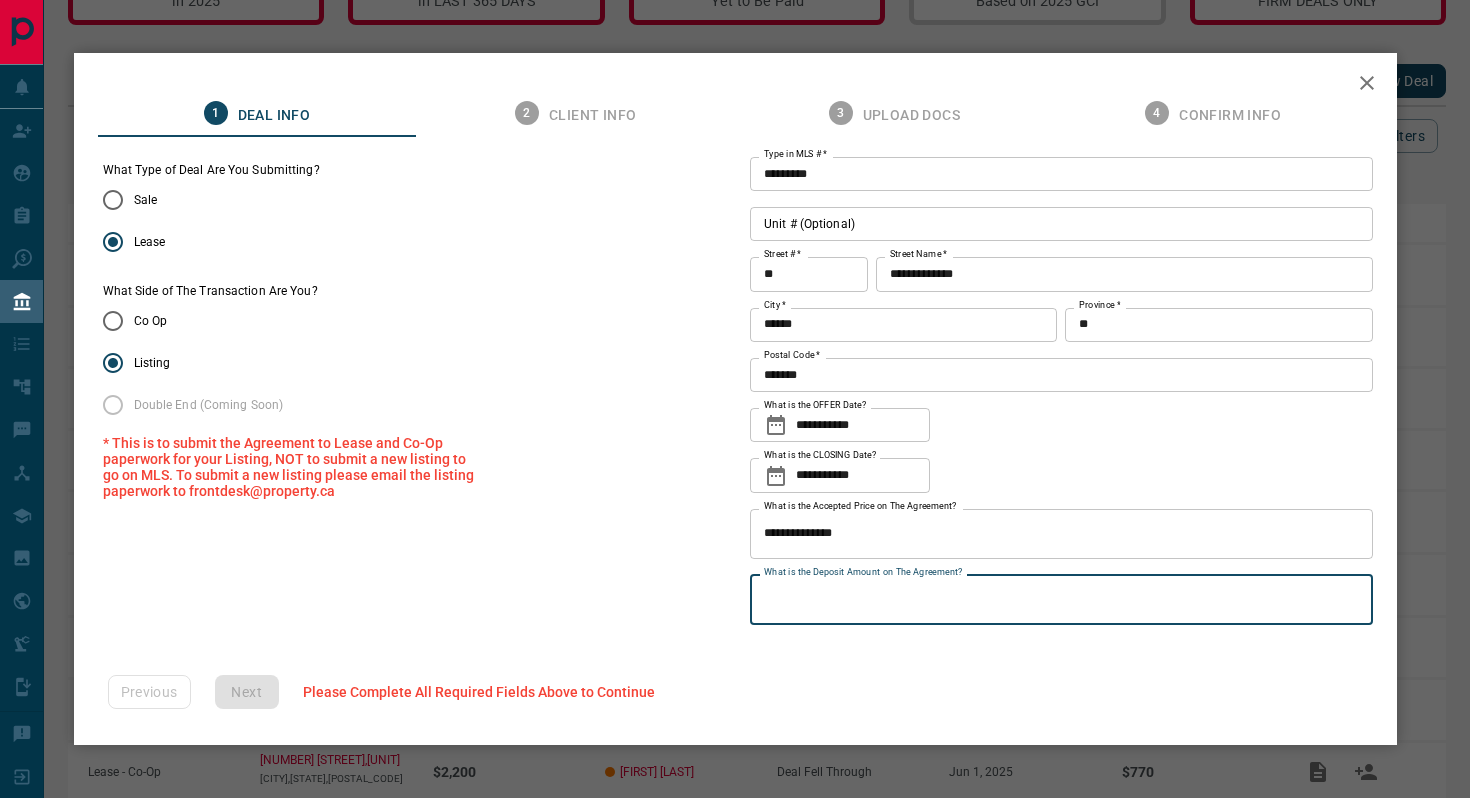 click on "What is the Deposit Amount on The Agreement?" at bounding box center [1061, 600] 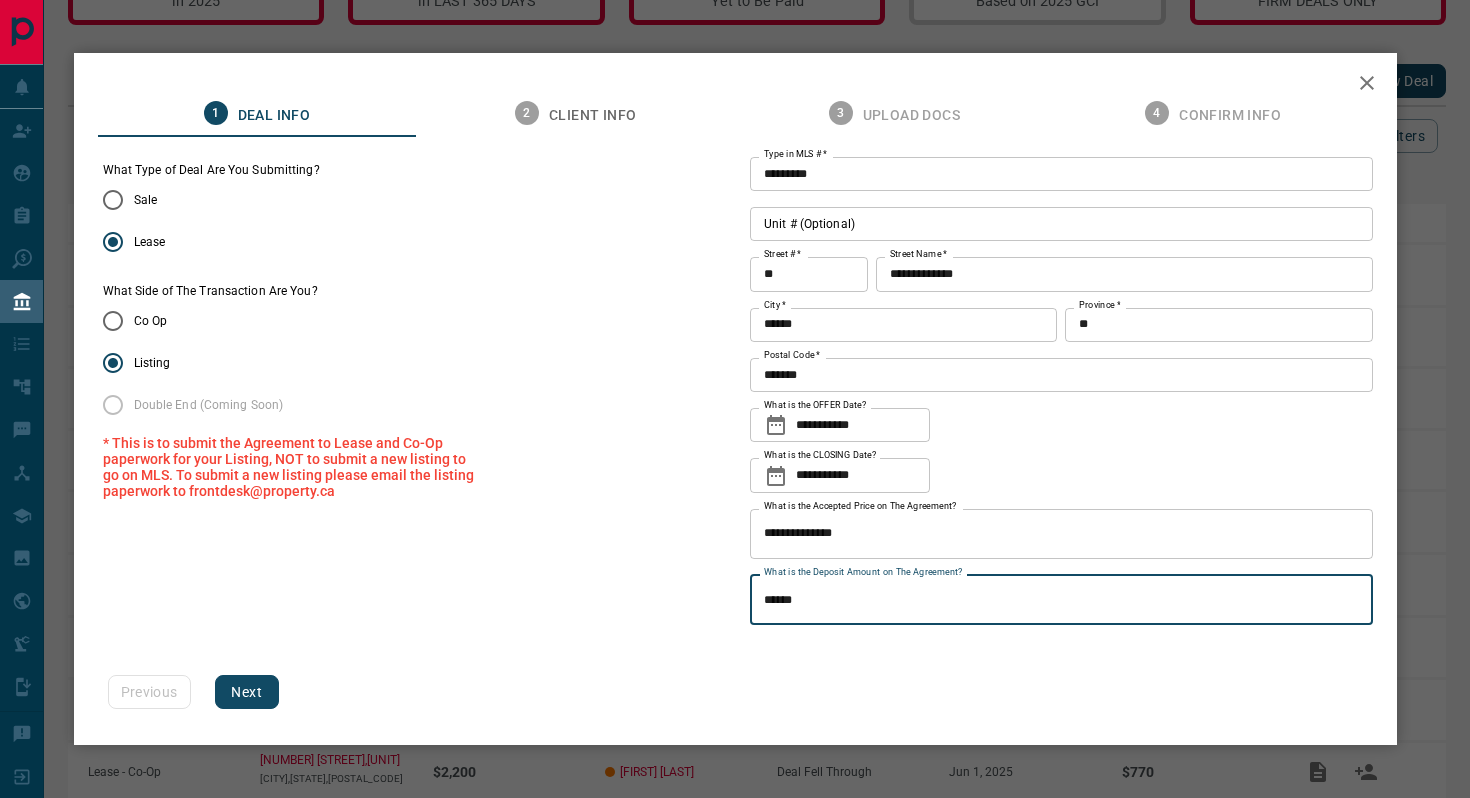 type on "******" 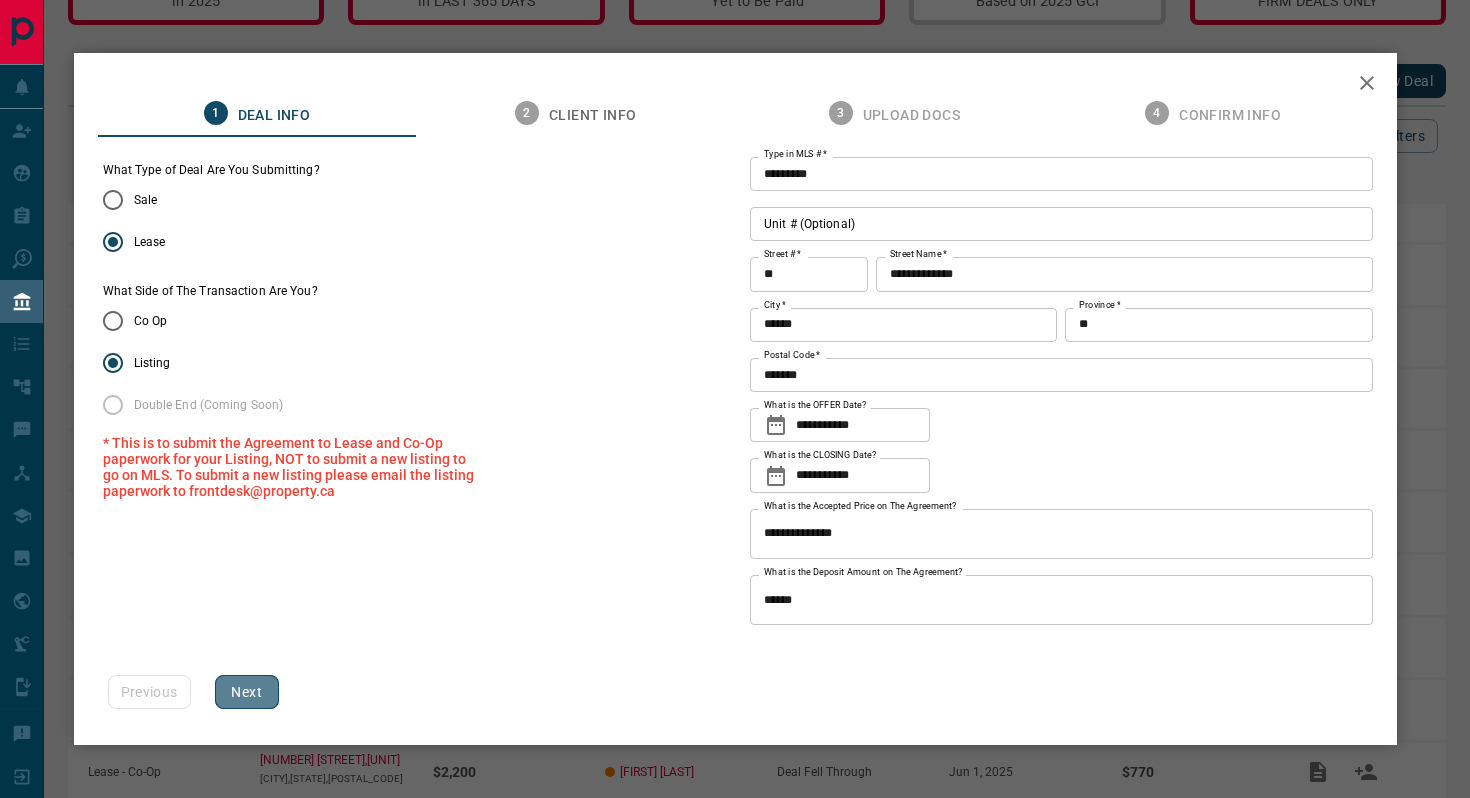click on "Next" at bounding box center [247, 692] 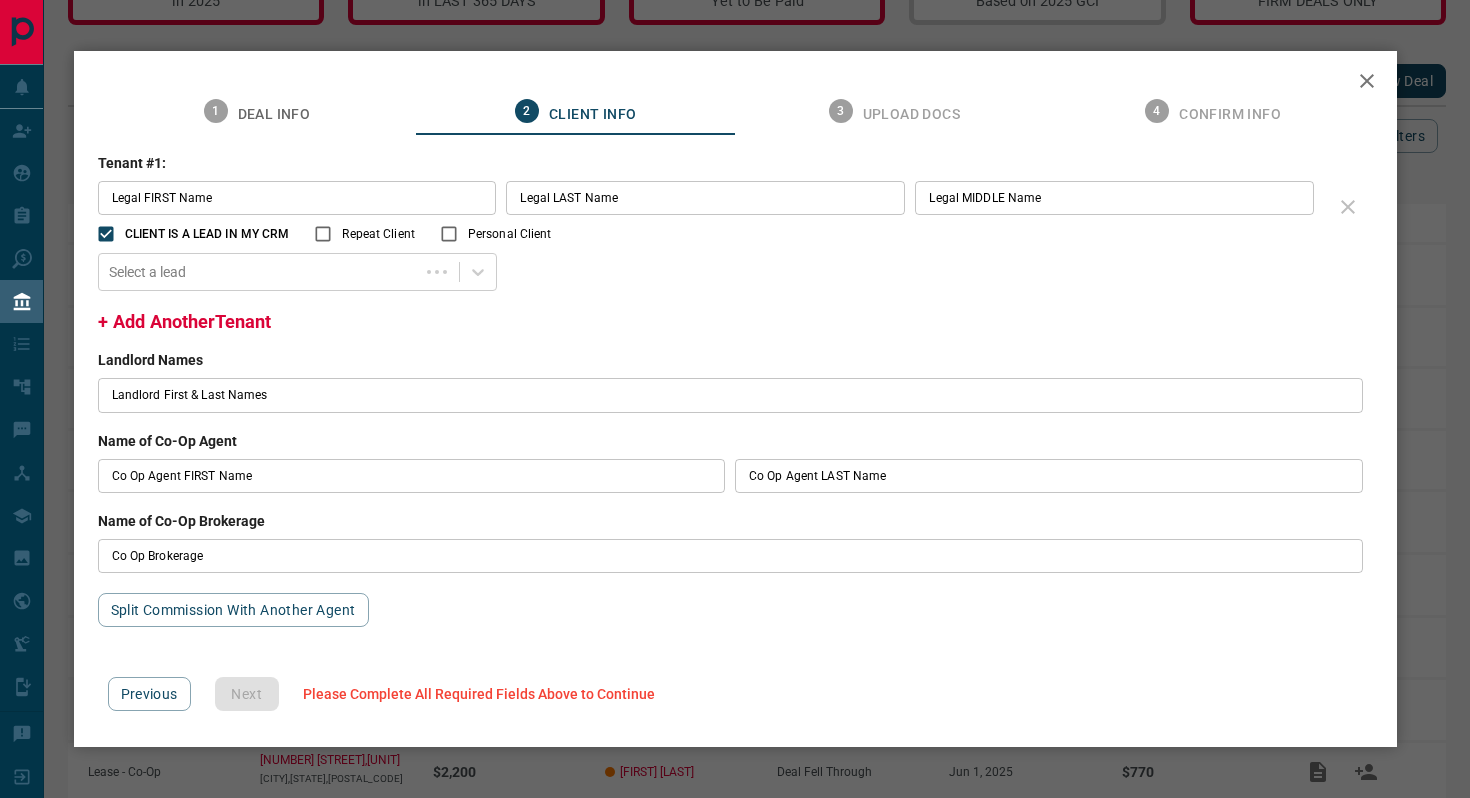 click on "Tenant #1: Legal FIRST Name Legal FIRST Name Legal LAST Name Legal LAST Name Legal MIDDLE Name Legal MIDDLE Name CLIENT IS A LEAD IN MY CRM Repeat Client Personal Client Select a lead + Add Another Tenant" at bounding box center (735, 243) 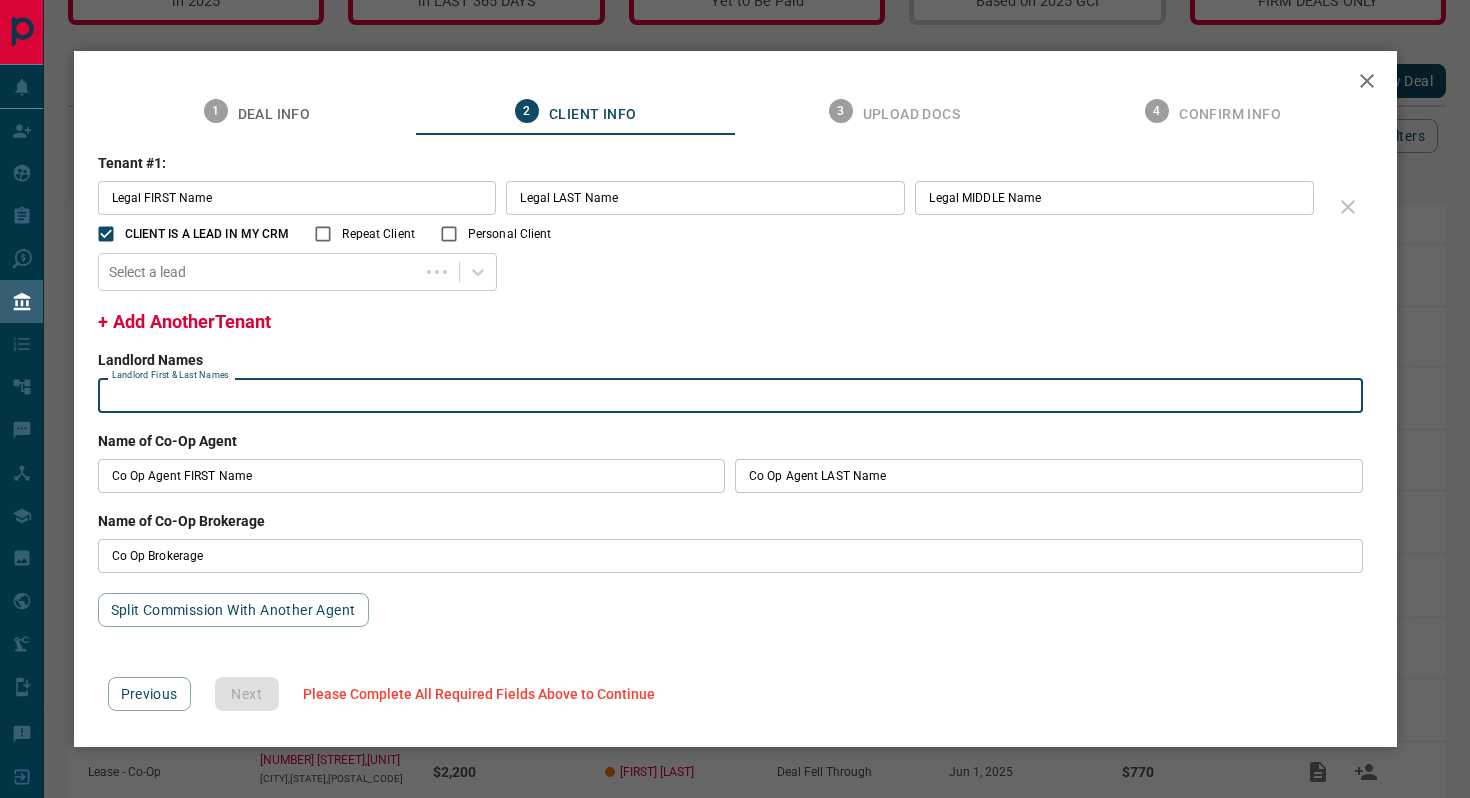 click on "Landlord First & Last Names" at bounding box center (730, 395) 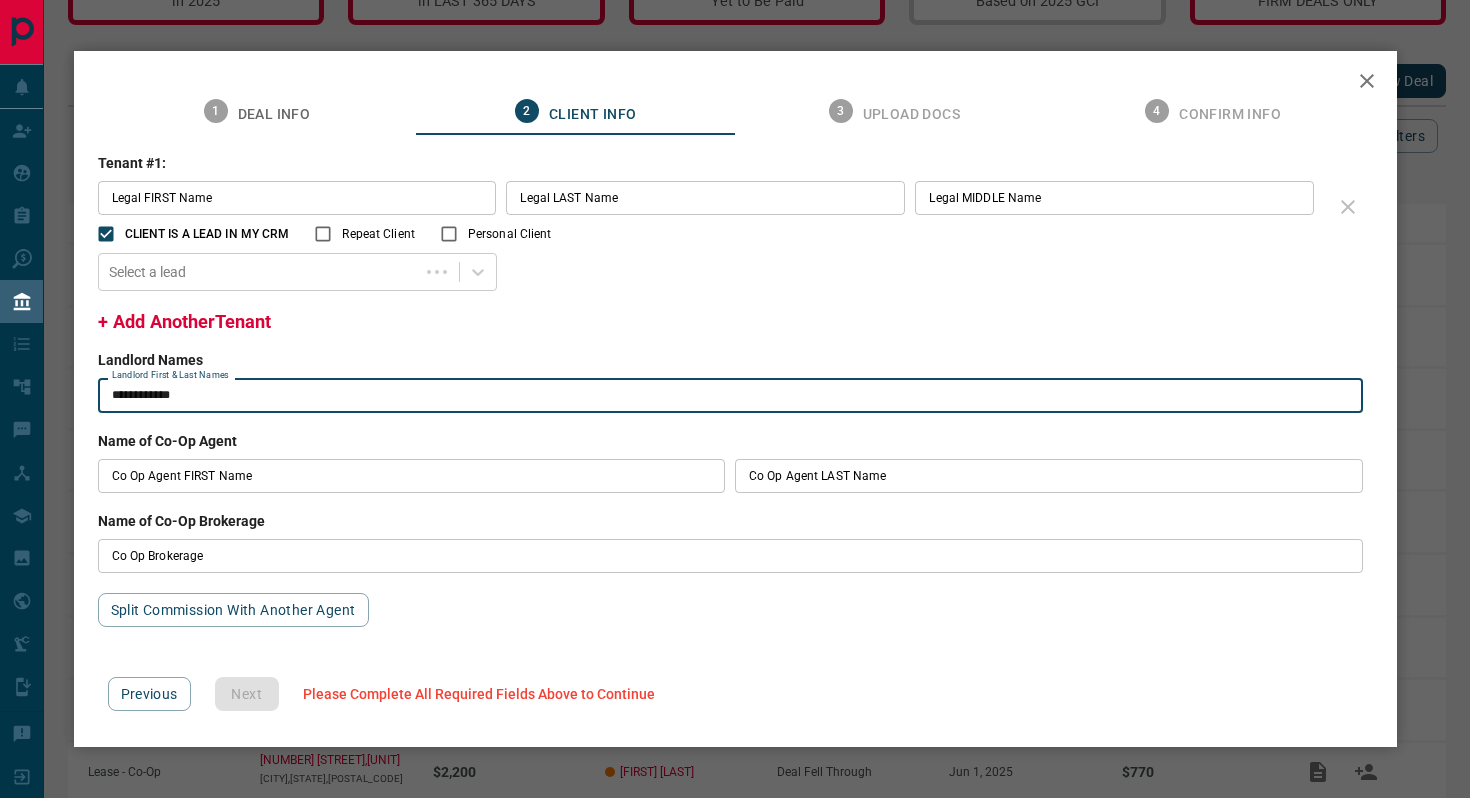 type on "**********" 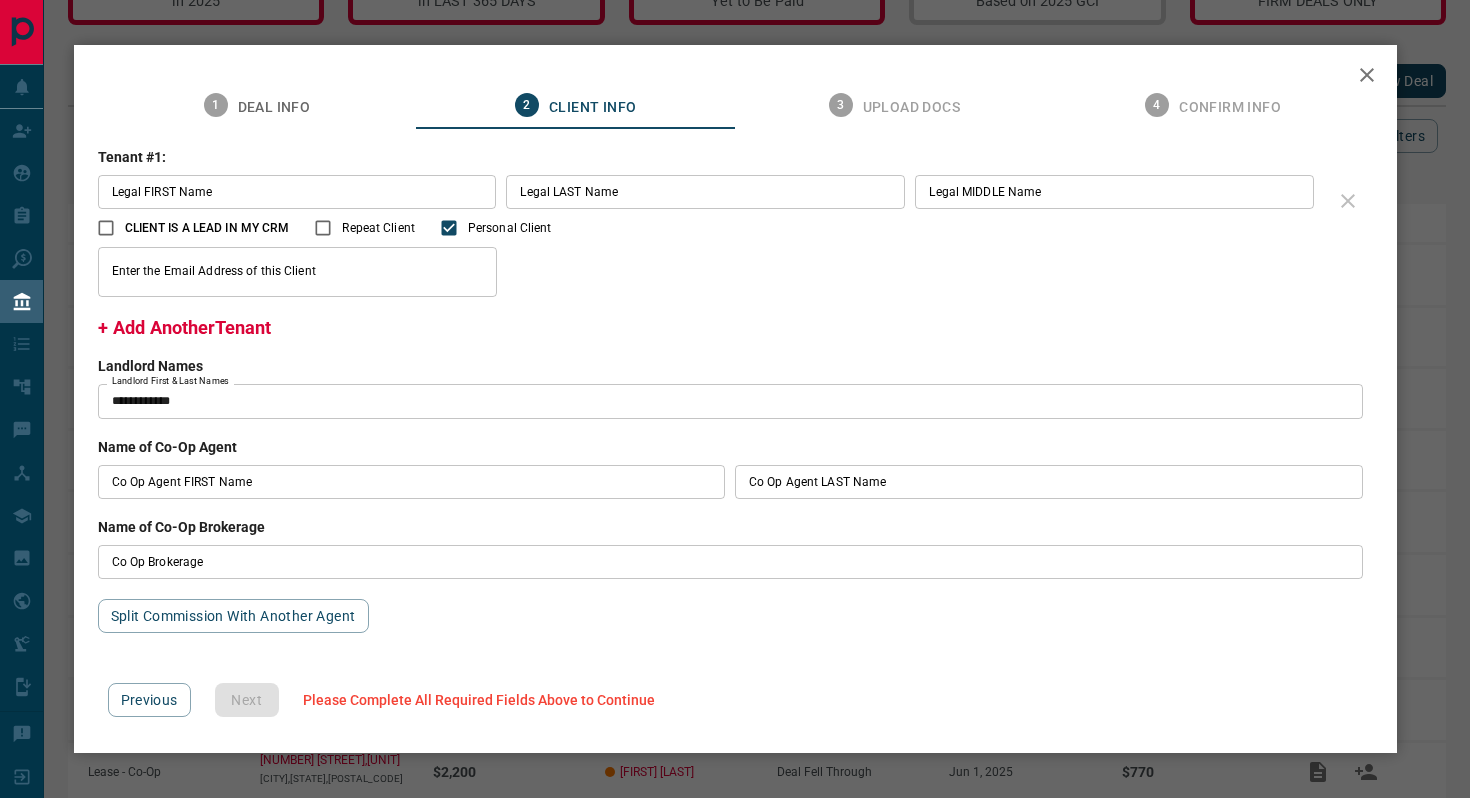 click on "Legal FIRST Name" at bounding box center (297, 192) 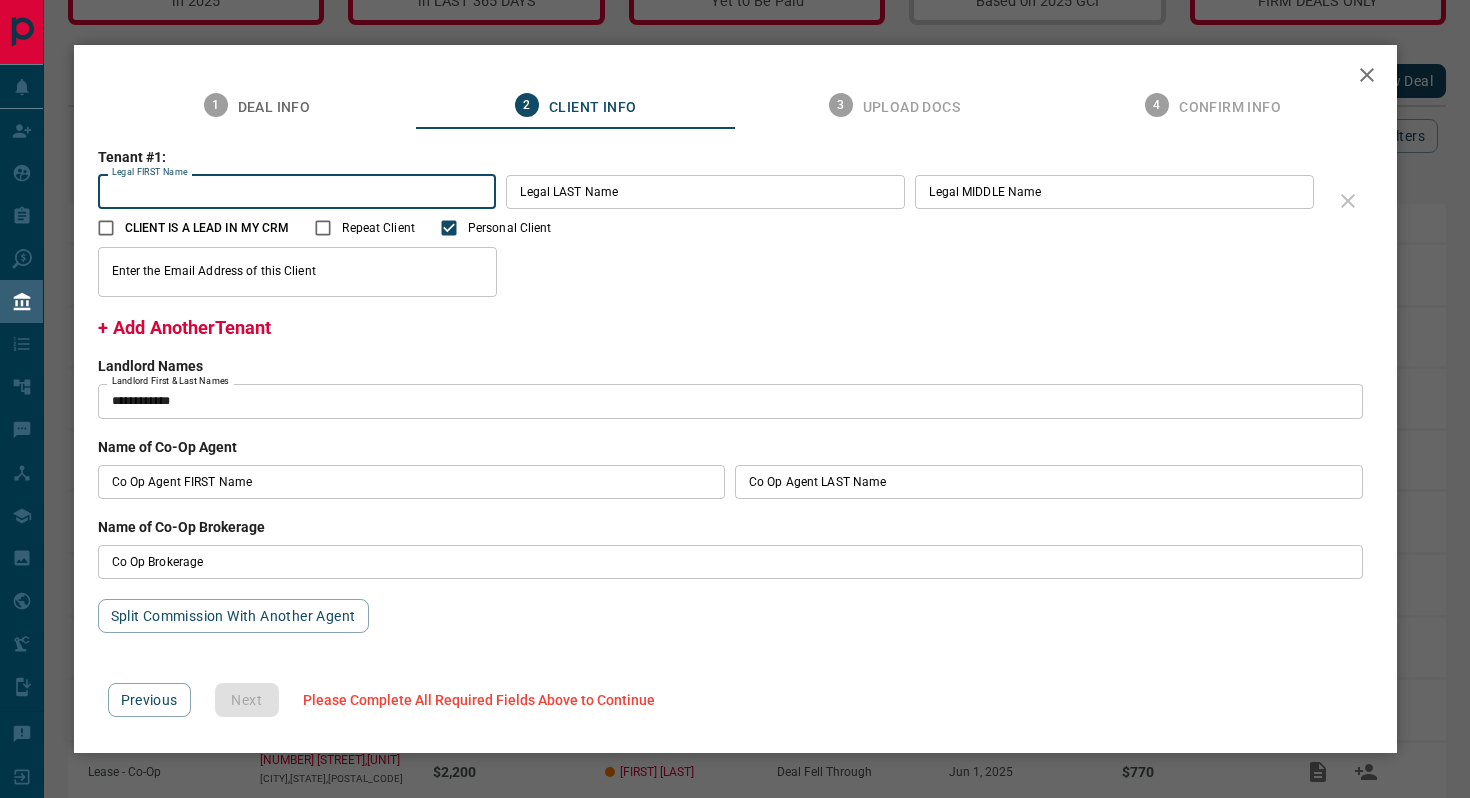 click on "Deal Info" at bounding box center (274, 108) 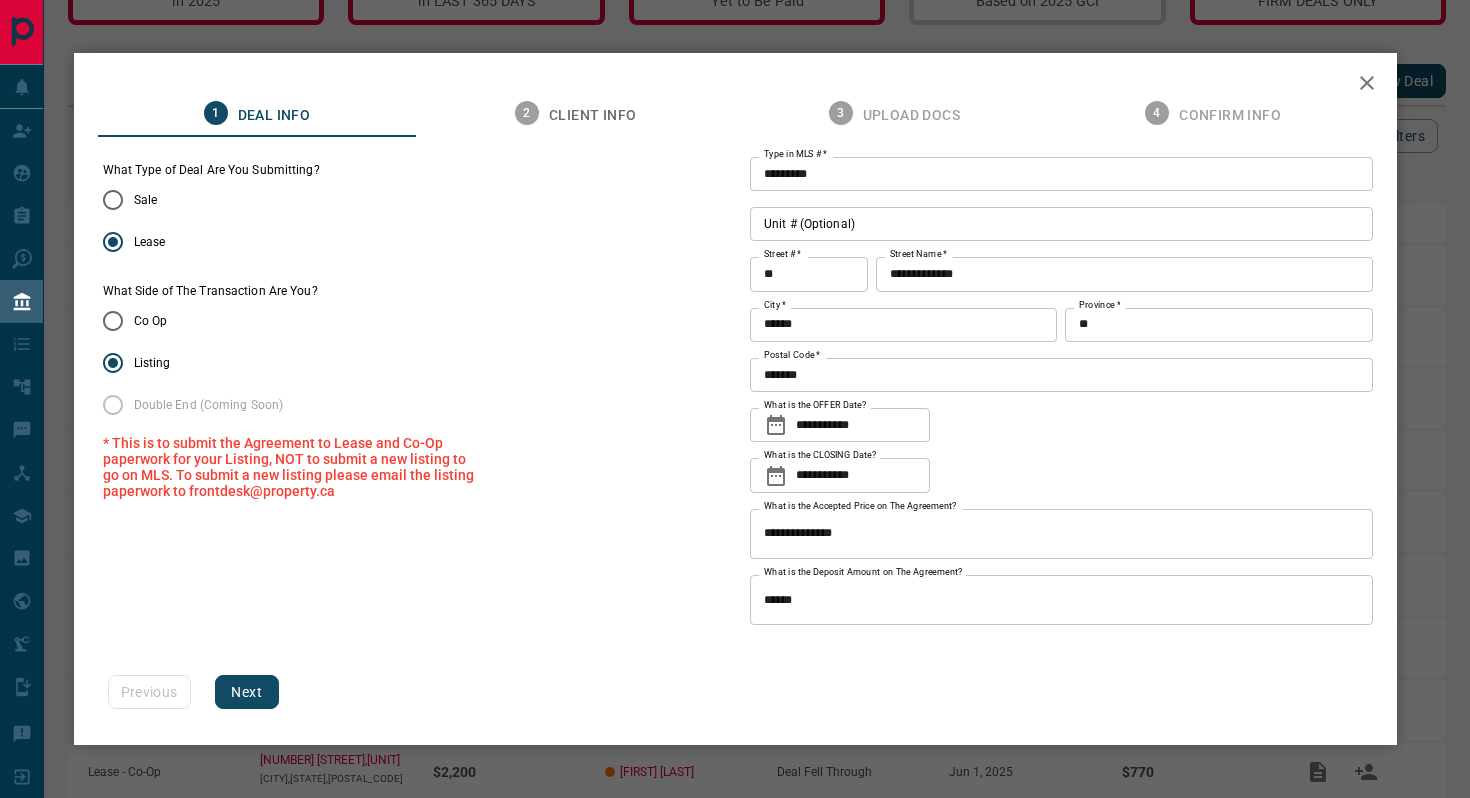 click on "Deal Info" at bounding box center [274, 116] 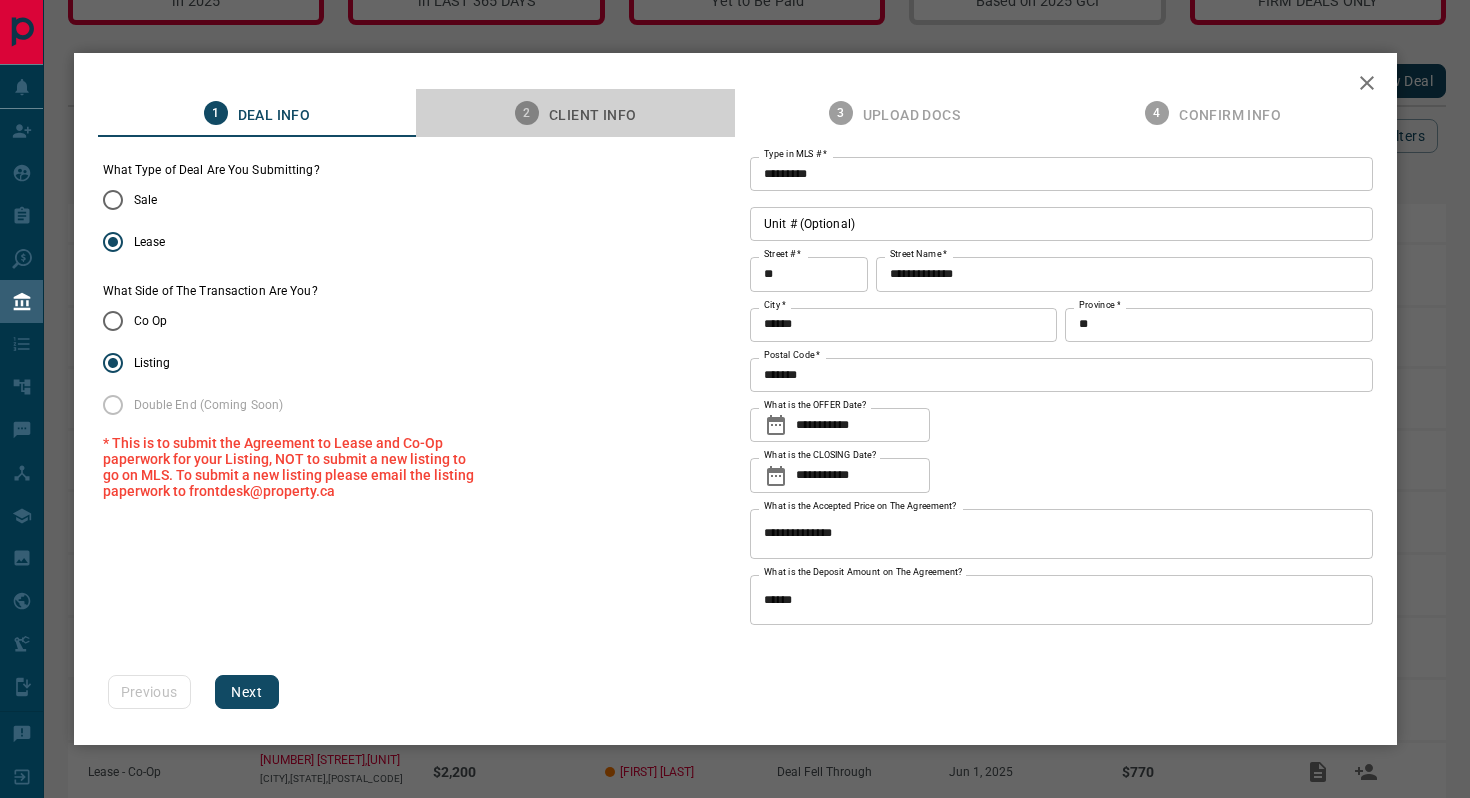 click on "2" 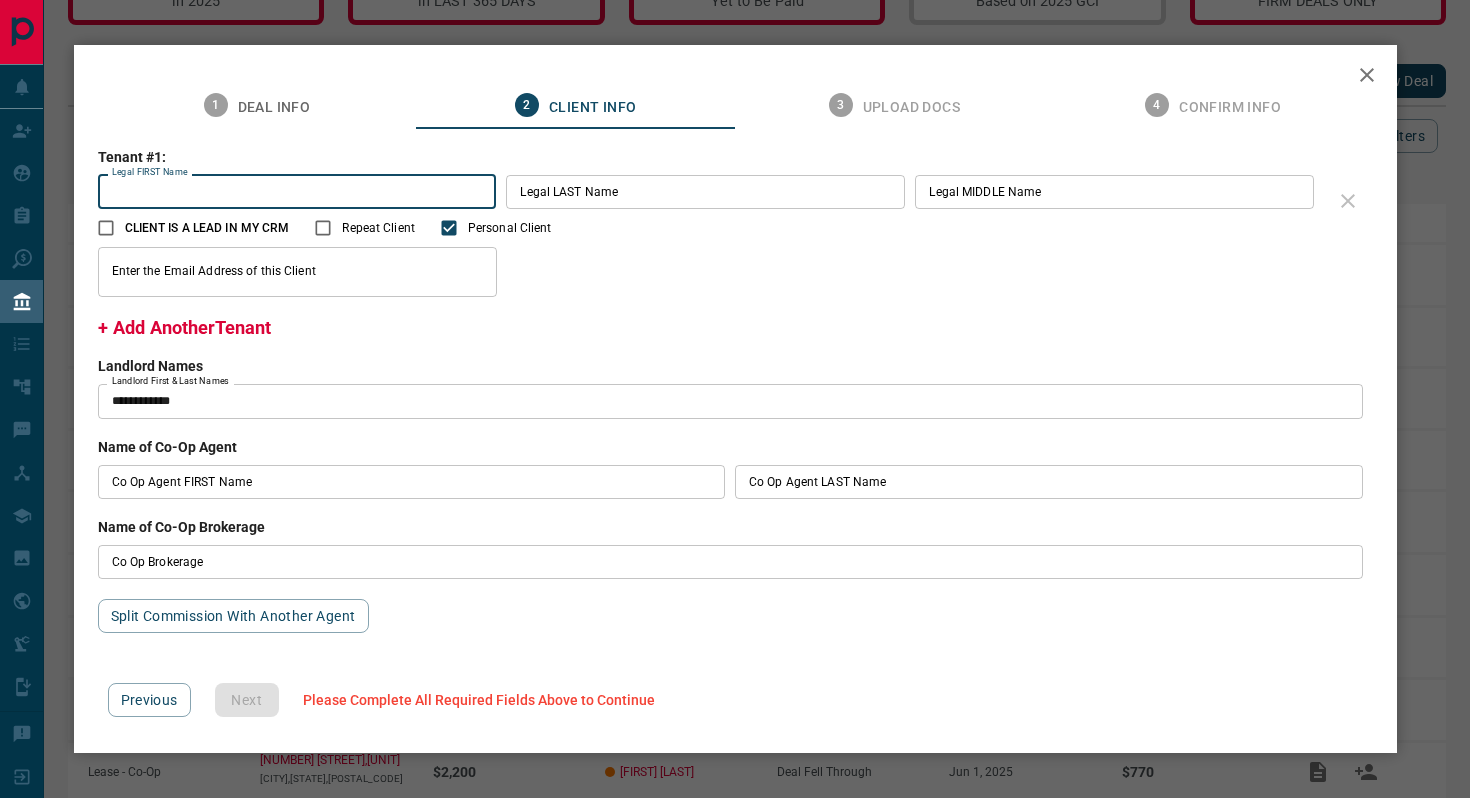 click on "Legal FIRST Name" at bounding box center [297, 192] 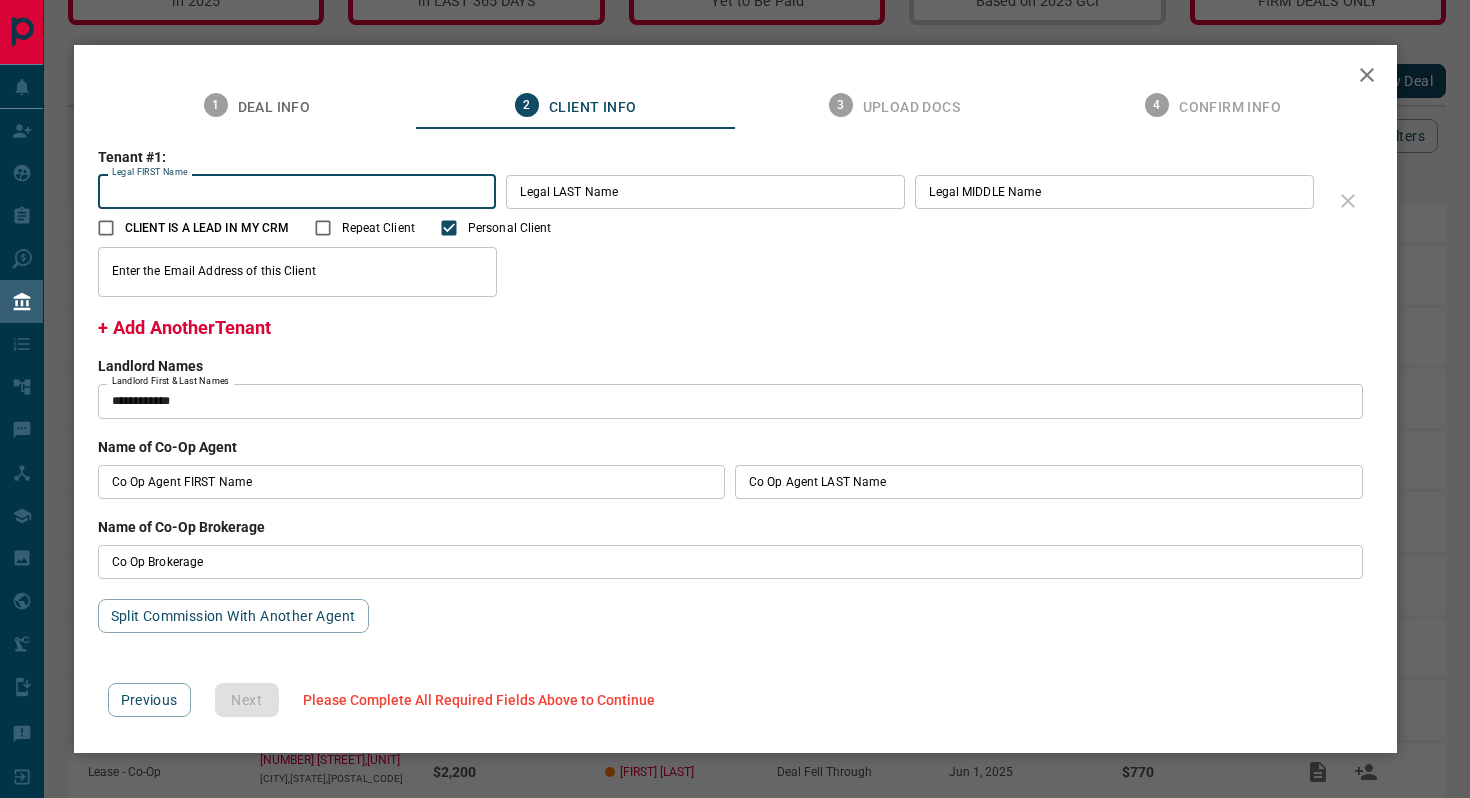 click on "Legal FIRST Name" at bounding box center [297, 192] 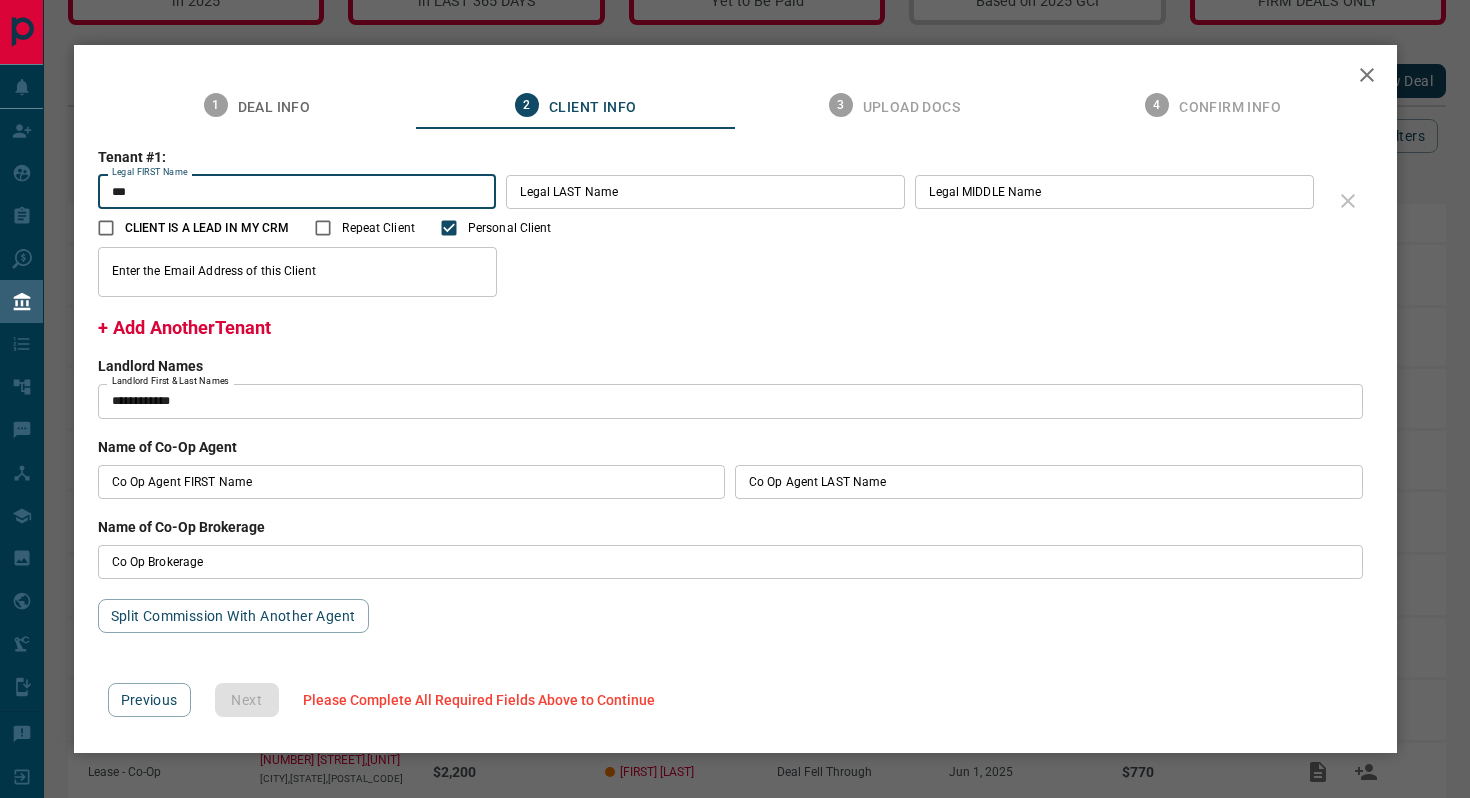 type on "***" 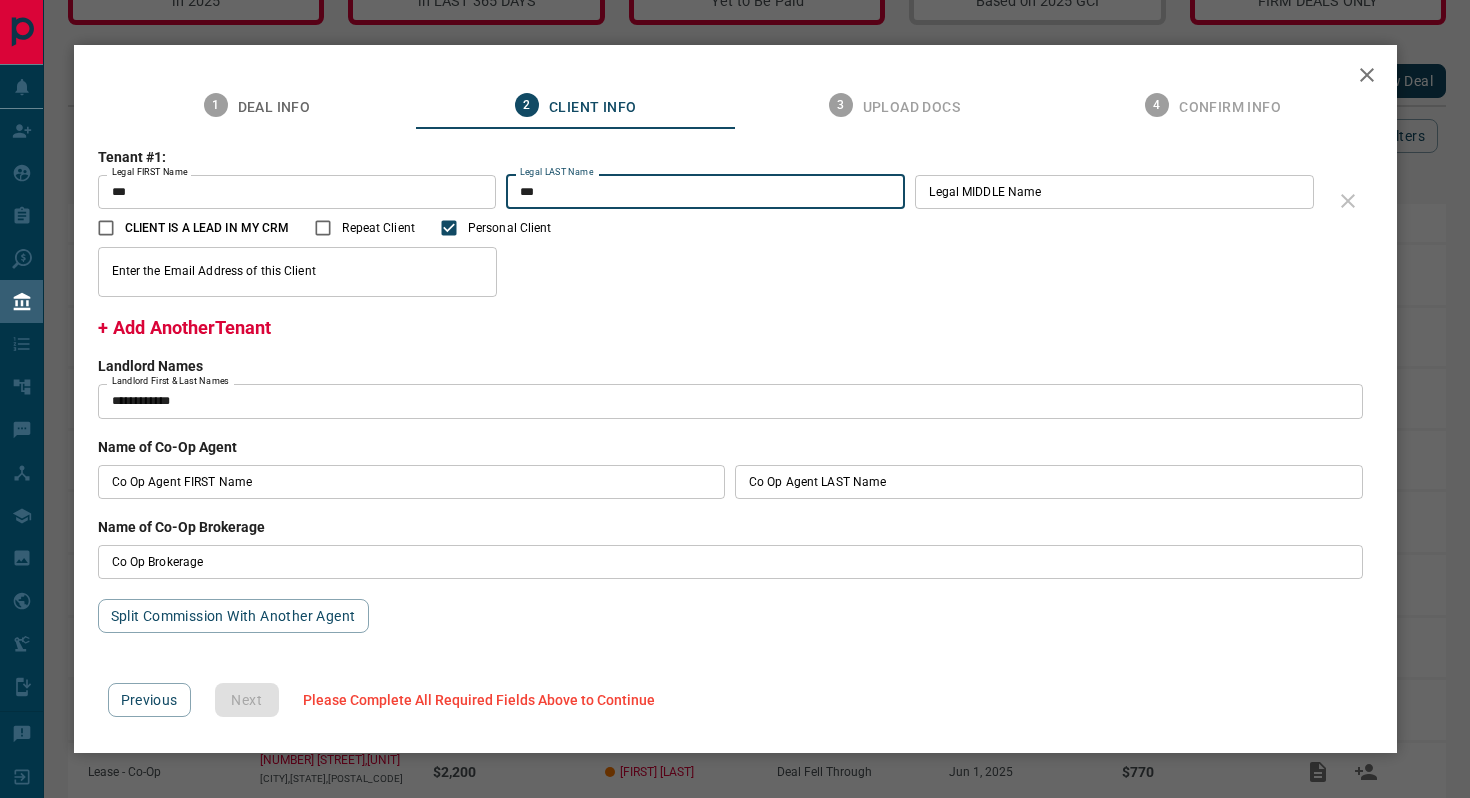 type on "***" 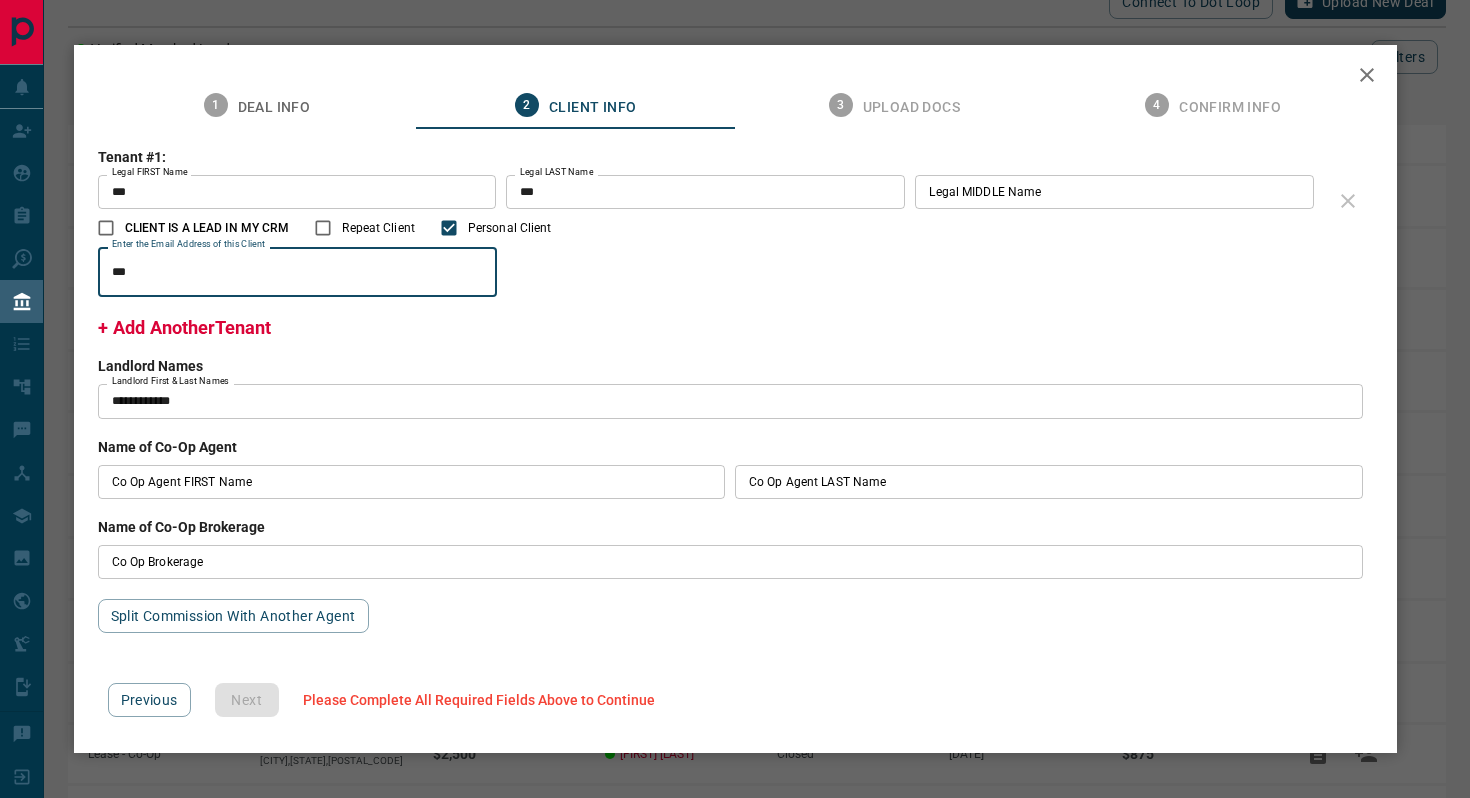 scroll, scrollTop: 198, scrollLeft: 0, axis: vertical 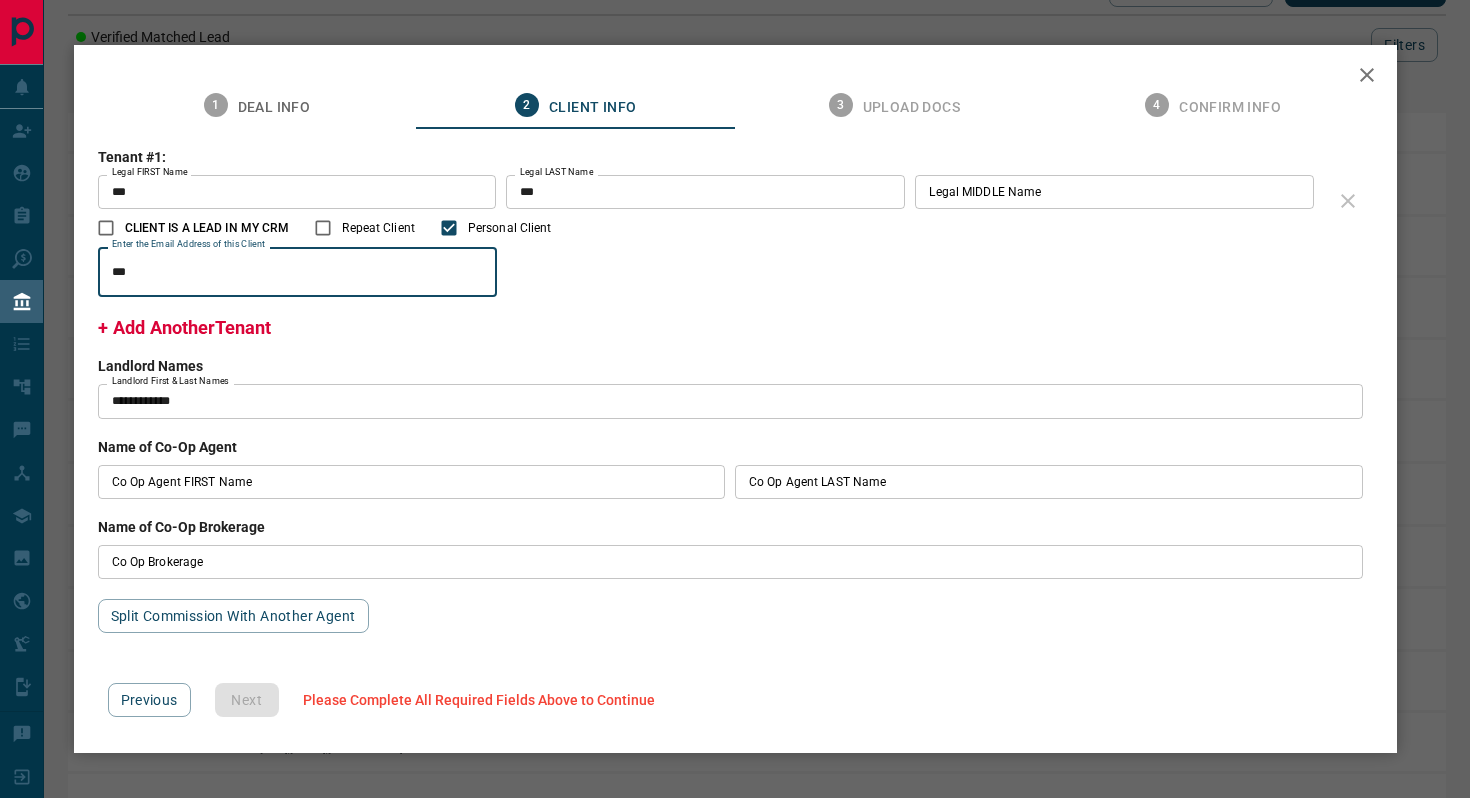 type on "***" 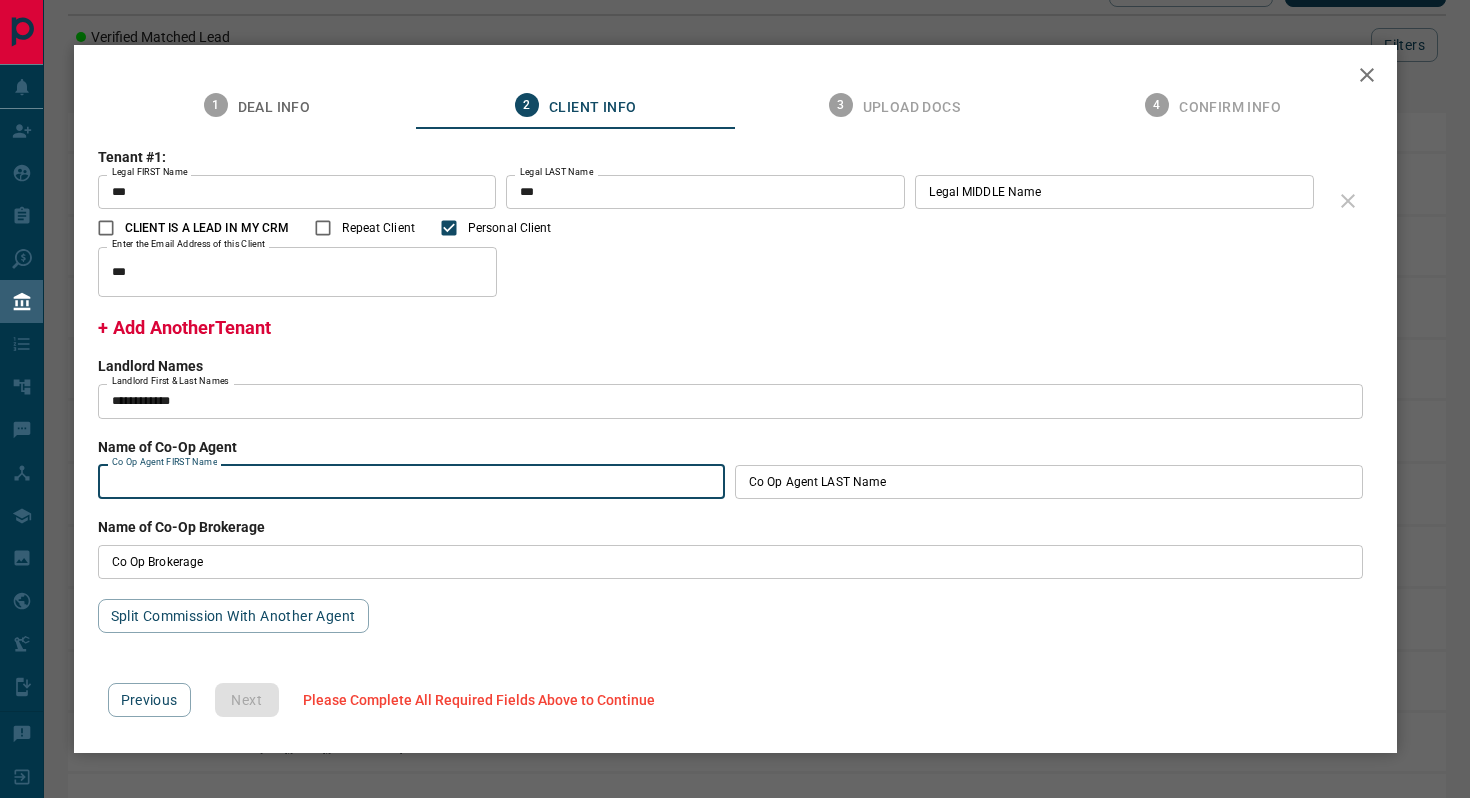 type on "*" 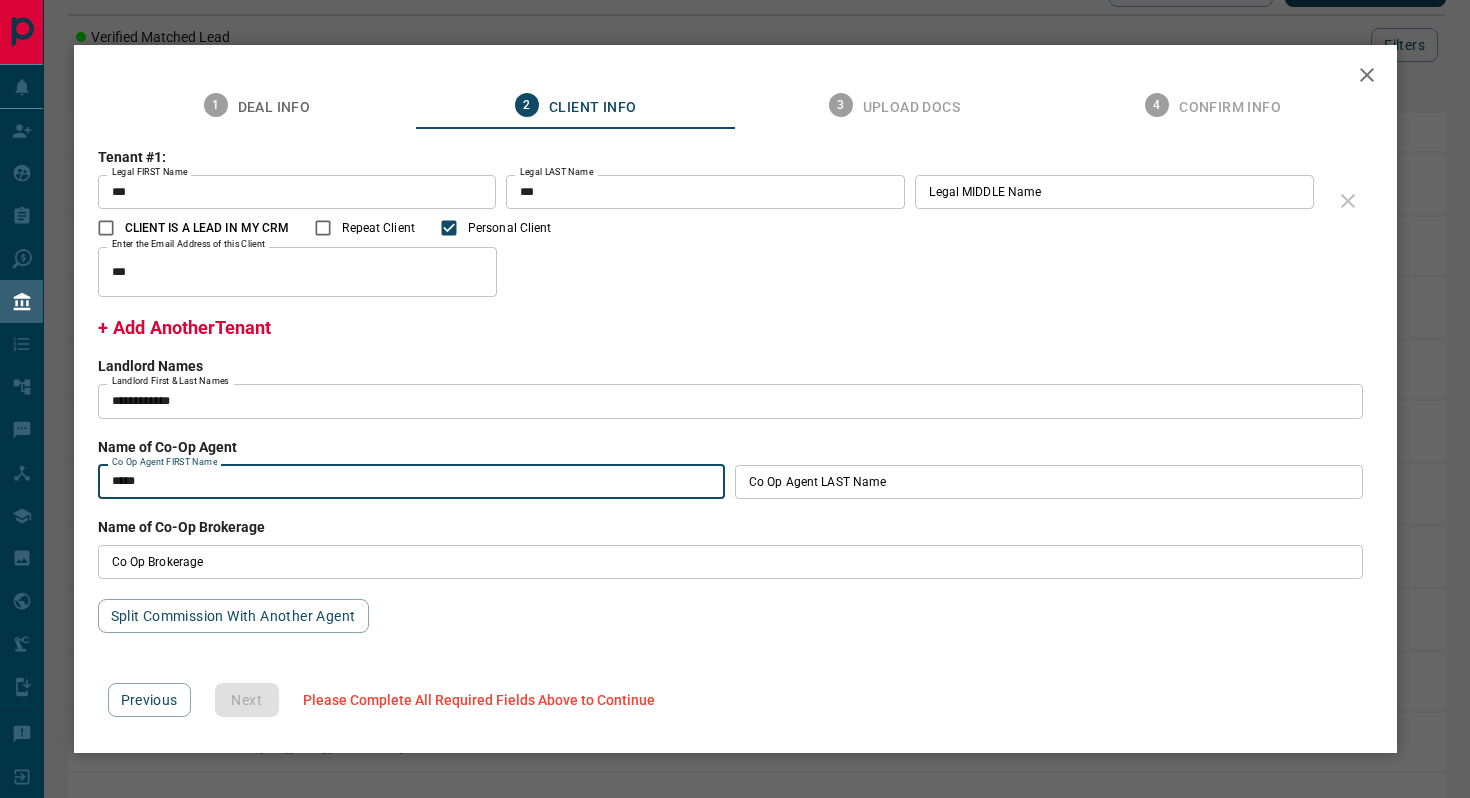 type on "*****" 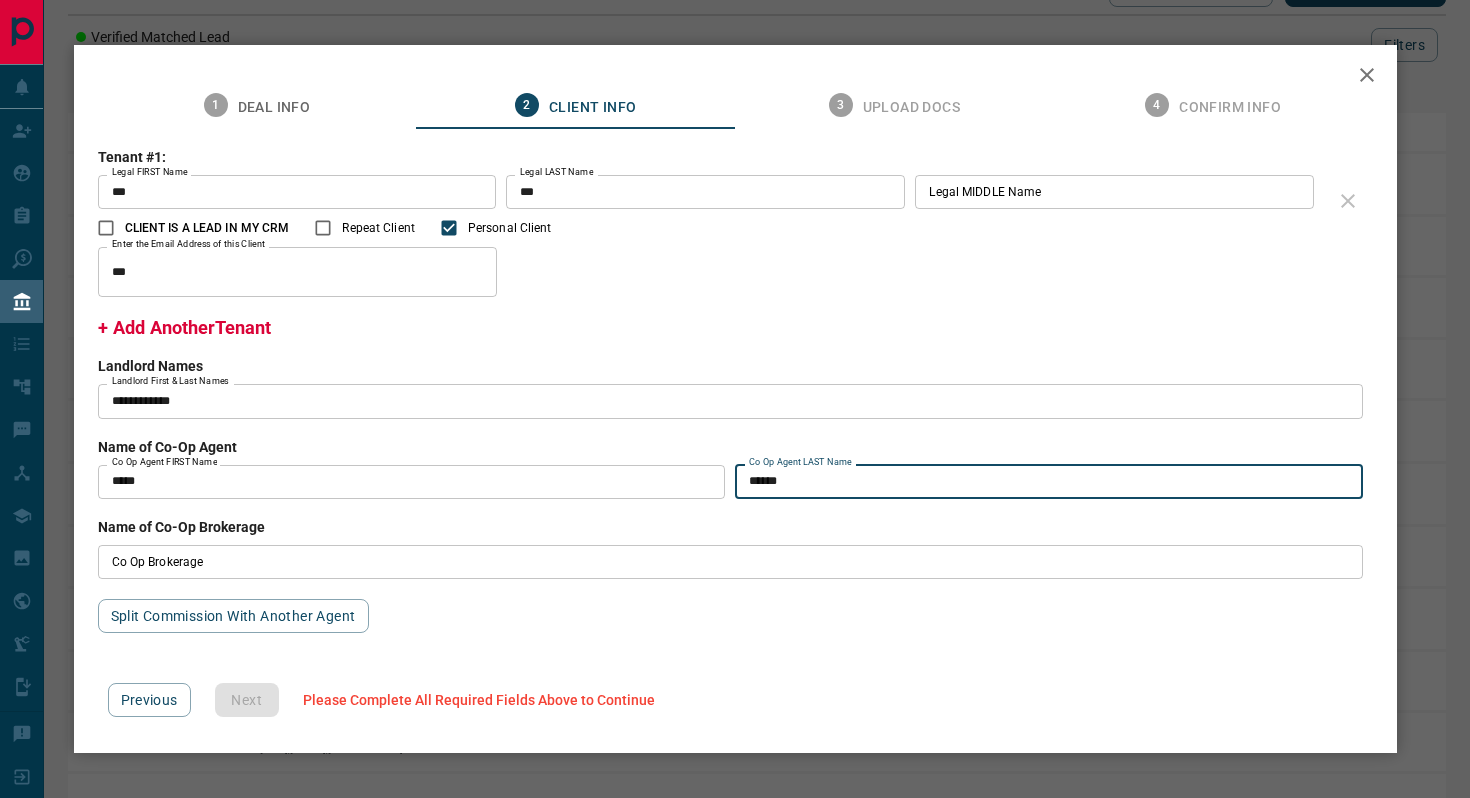type on "******" 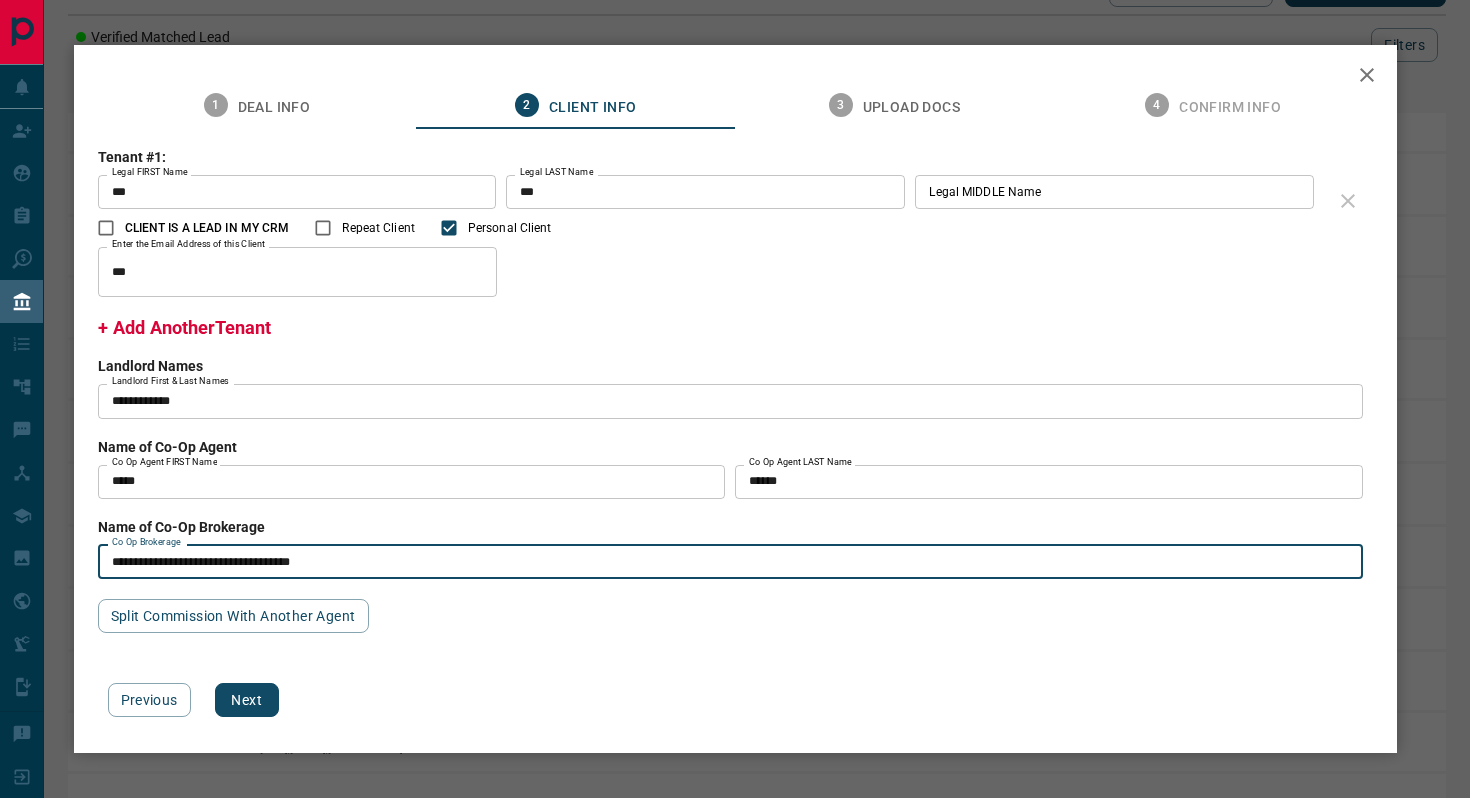 type on "**********" 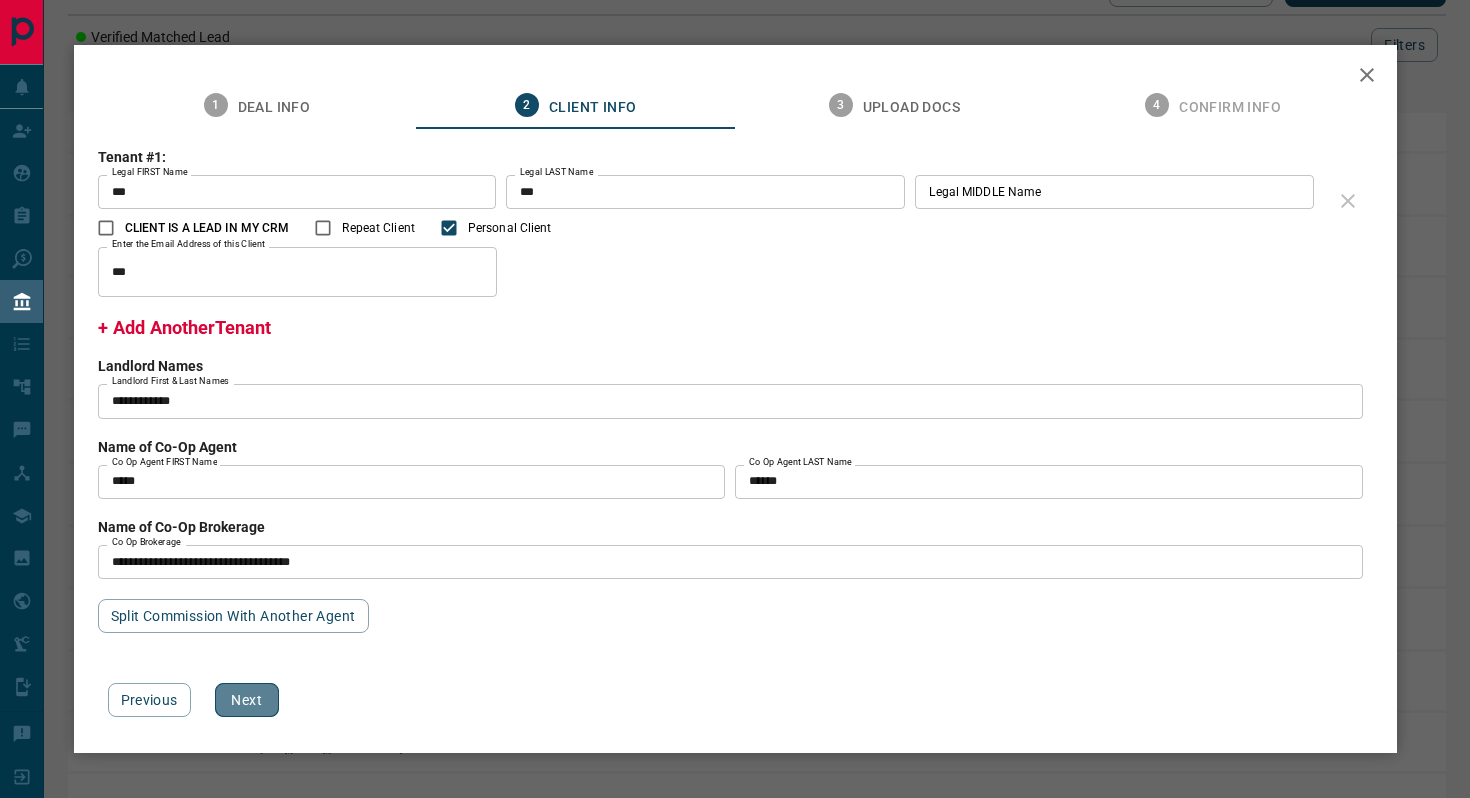 click on "Next" at bounding box center [247, 700] 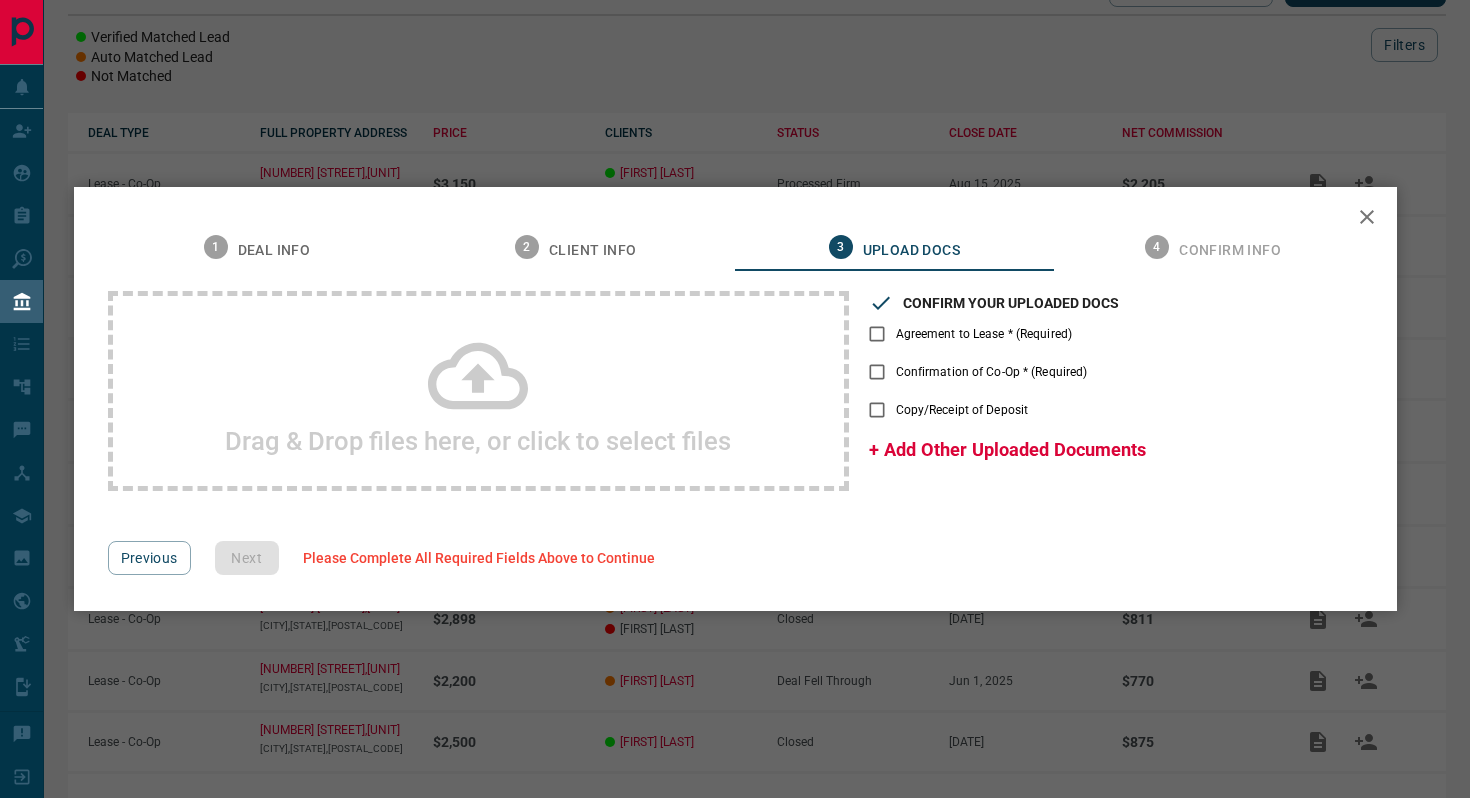 click on "Drag & Drop files here, or click to select files" at bounding box center (478, 391) 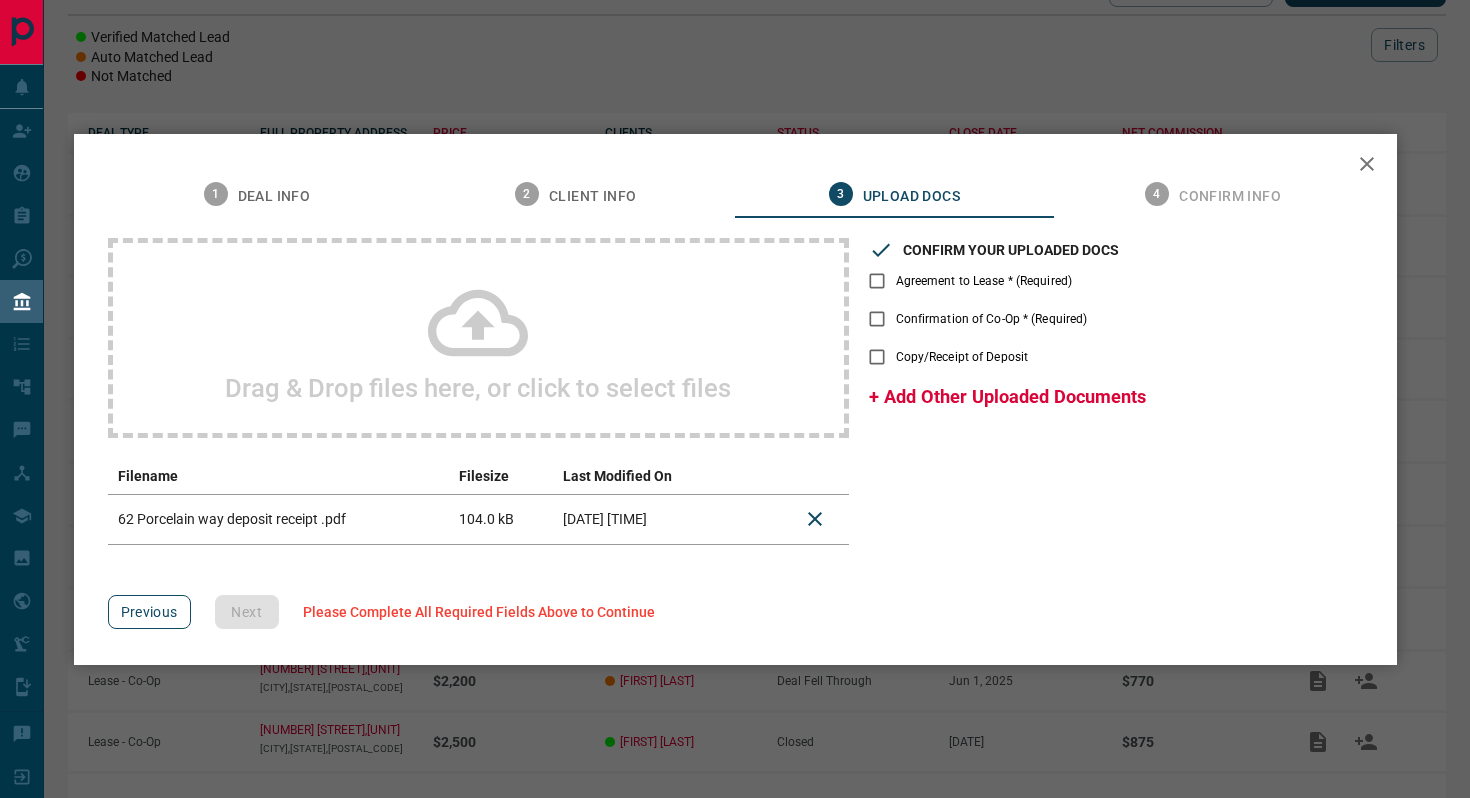 click on "Previous" at bounding box center [149, 612] 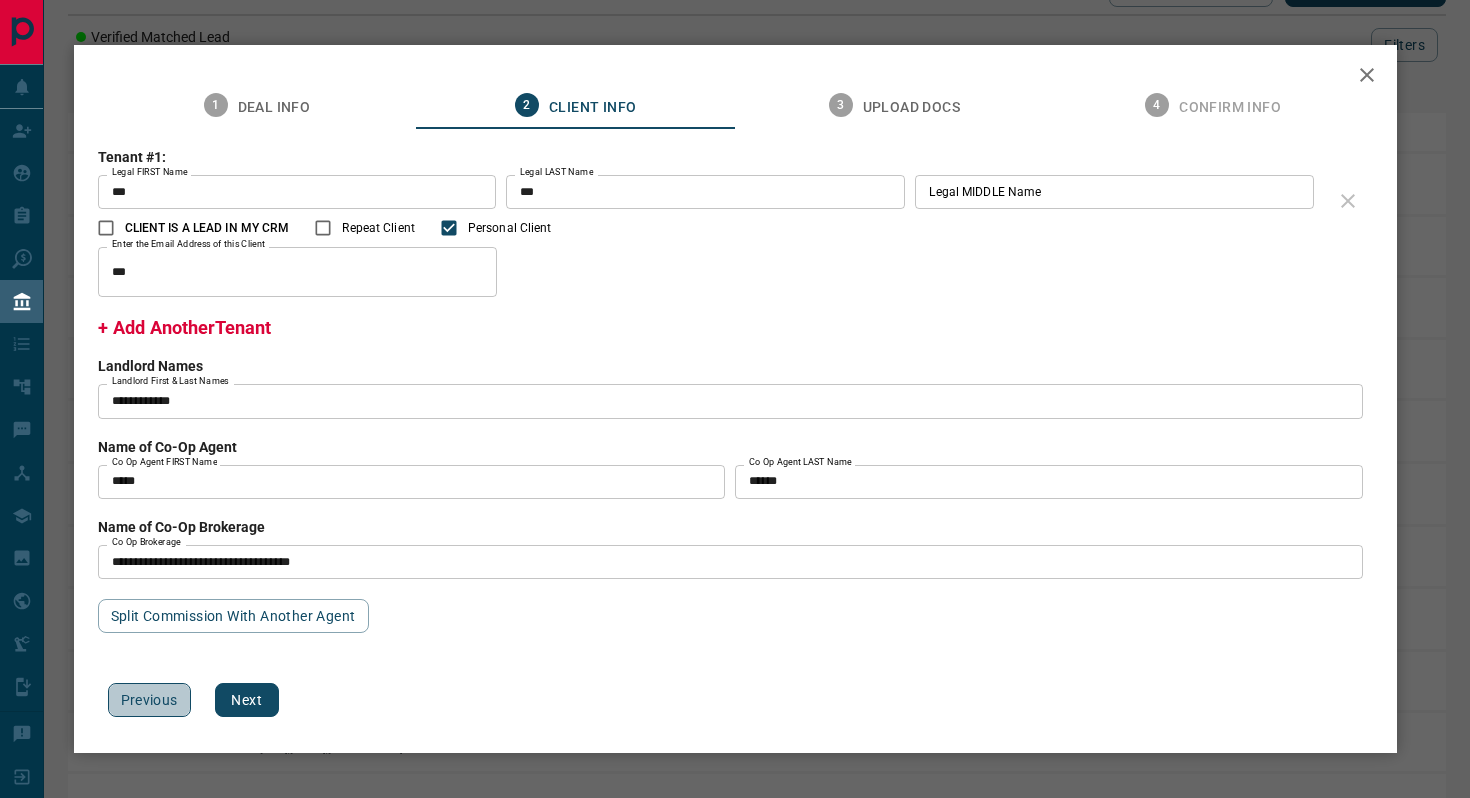 click on "Previous" at bounding box center [149, 700] 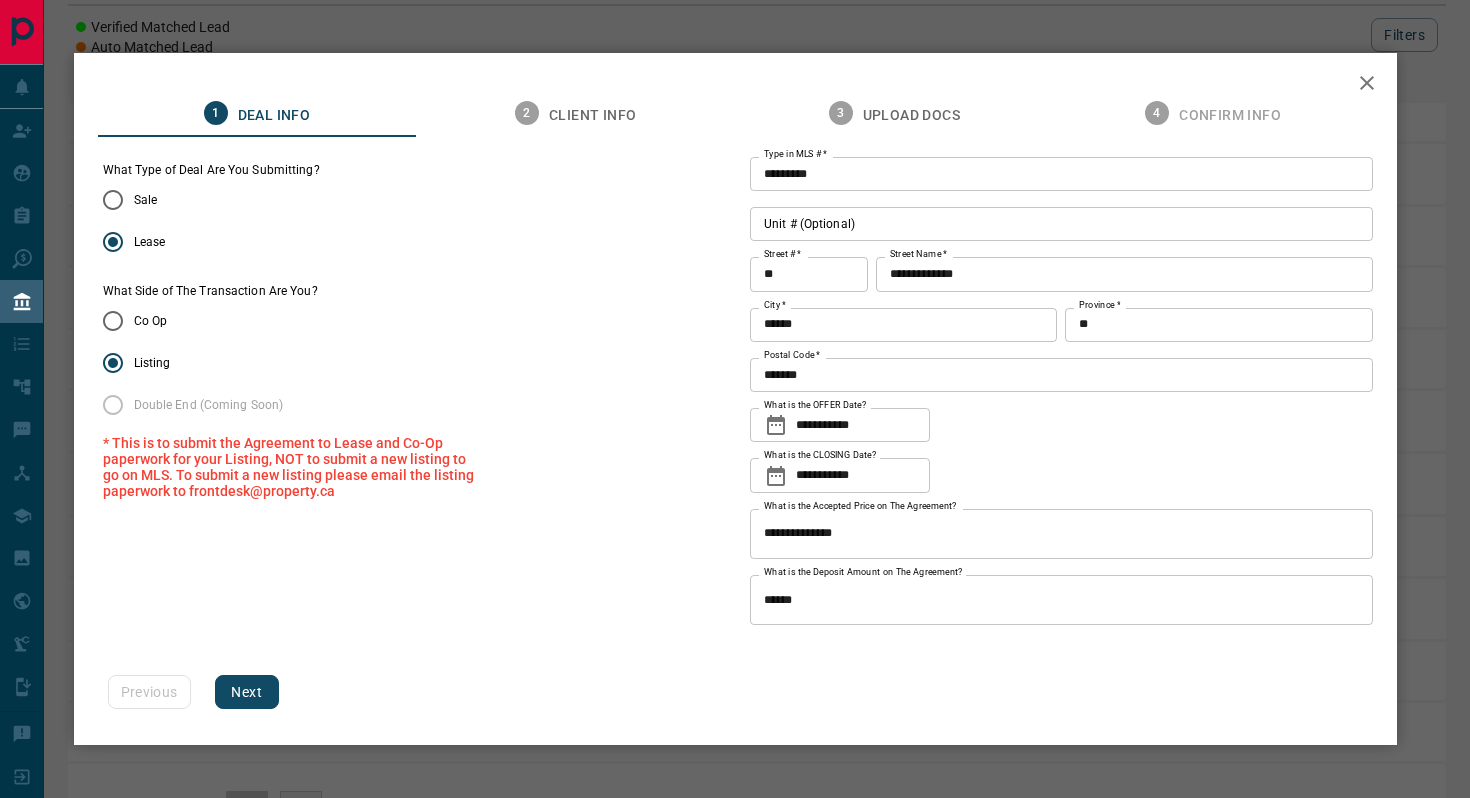 scroll, scrollTop: 196, scrollLeft: 0, axis: vertical 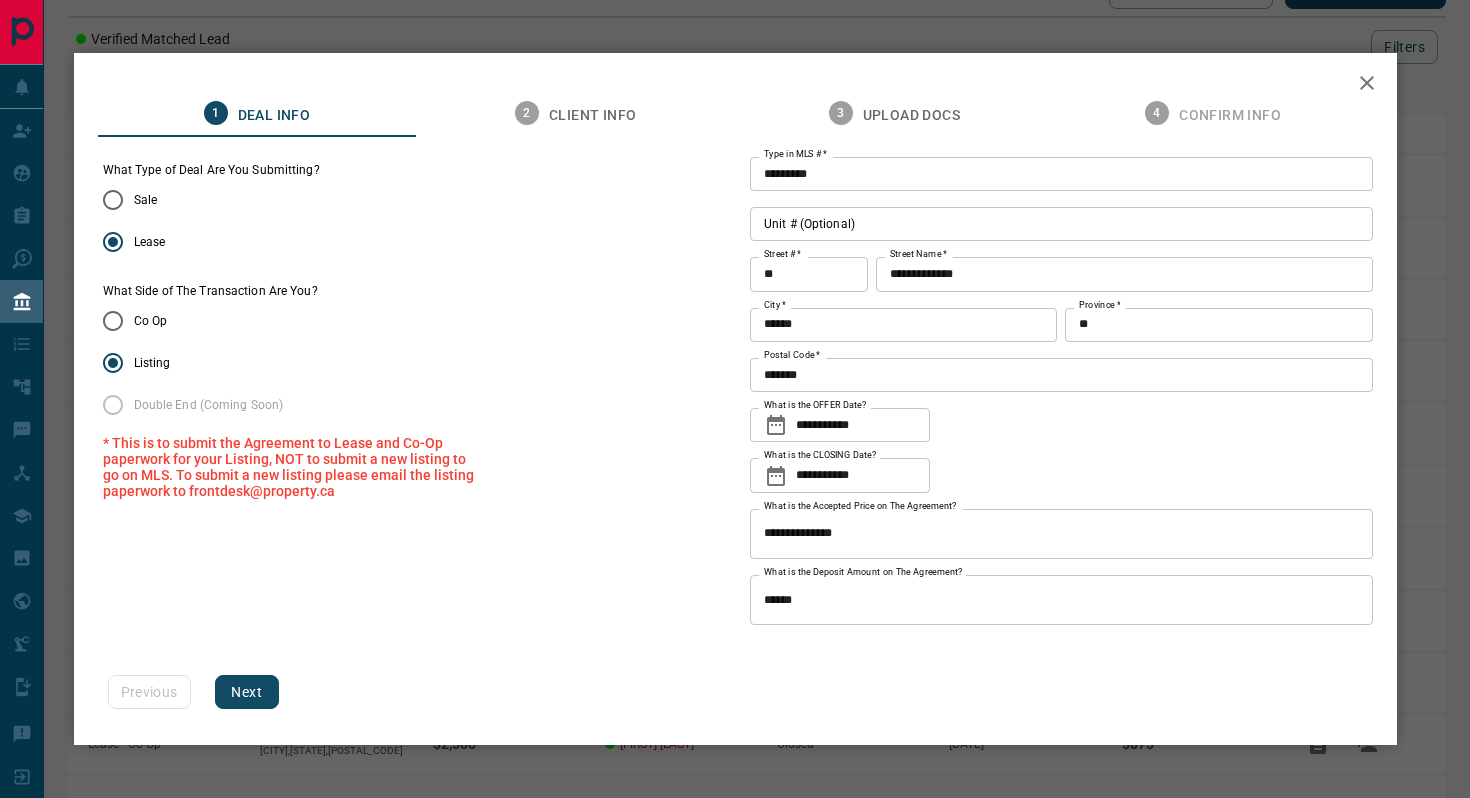 click on "Next" at bounding box center (247, 692) 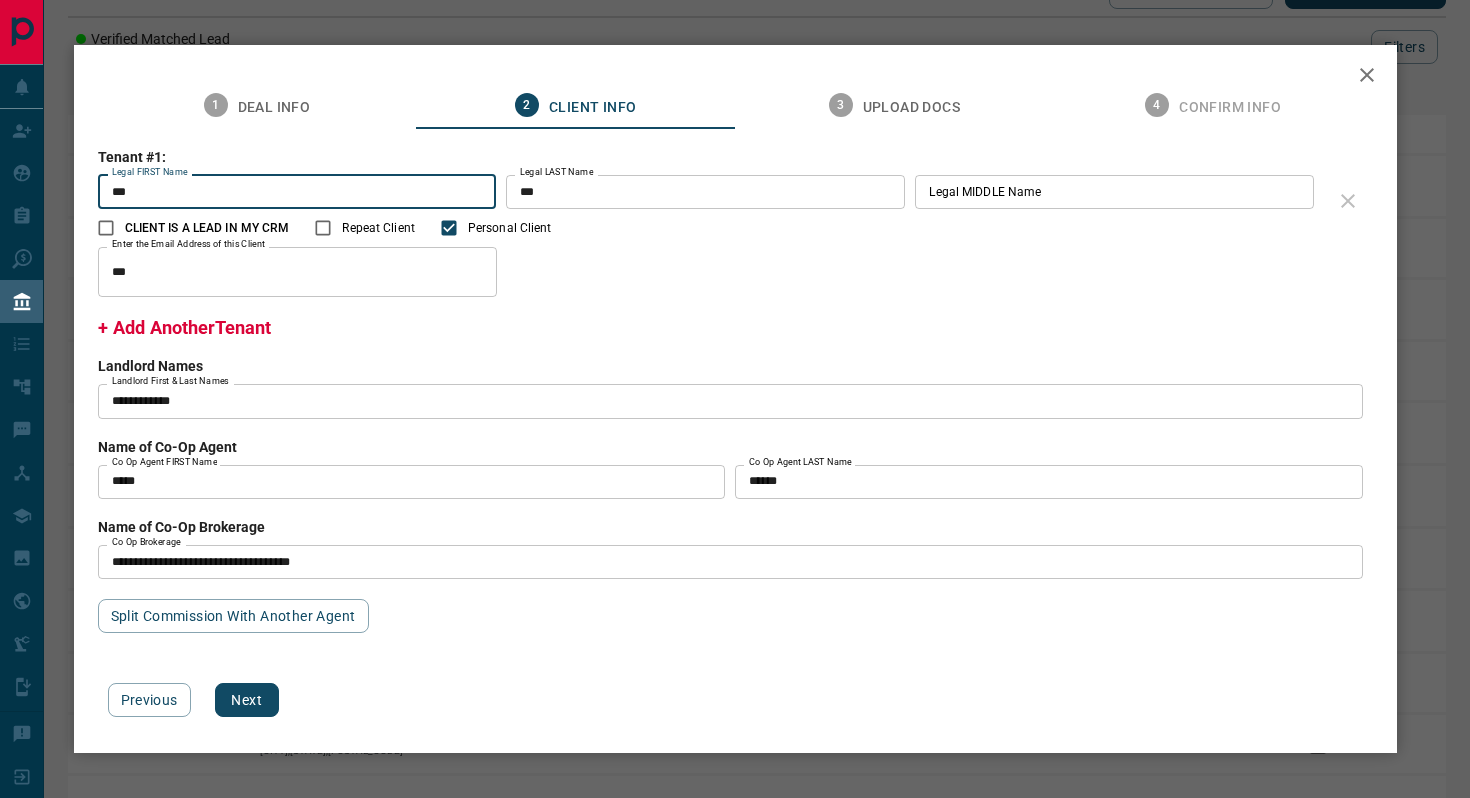 click on "Next" at bounding box center (247, 700) 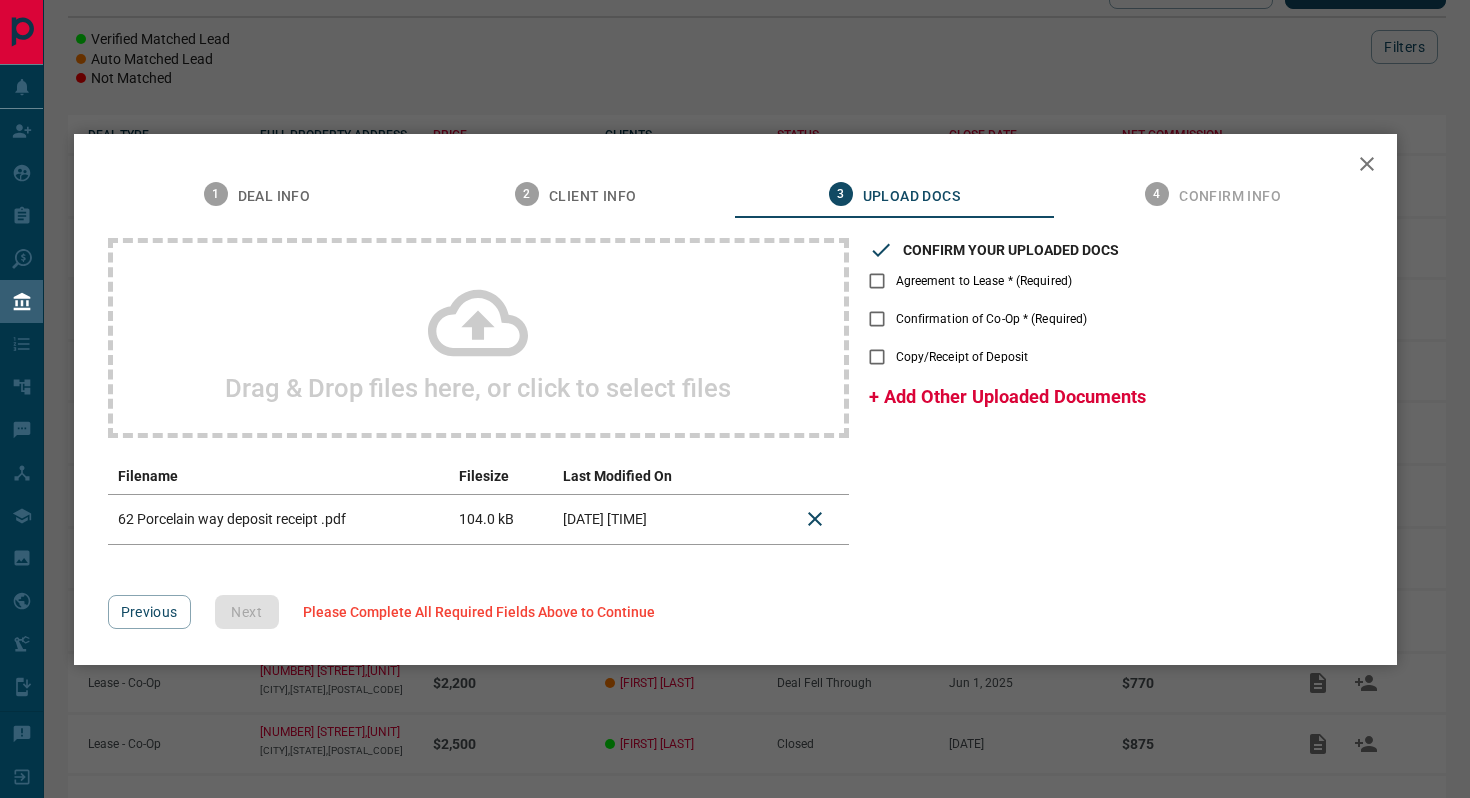 click 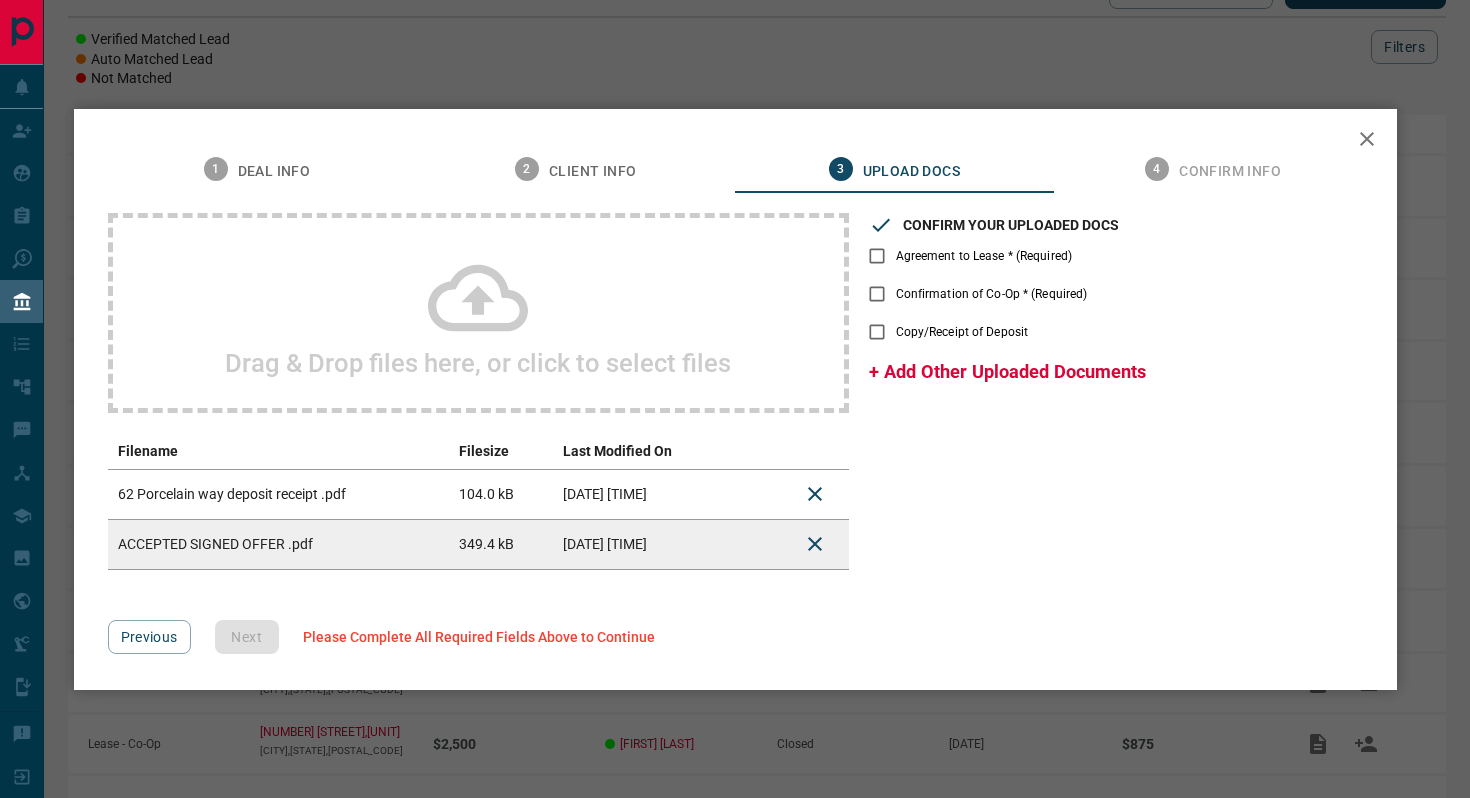 click on "Drag & Drop files here, or click to select files" at bounding box center (478, 313) 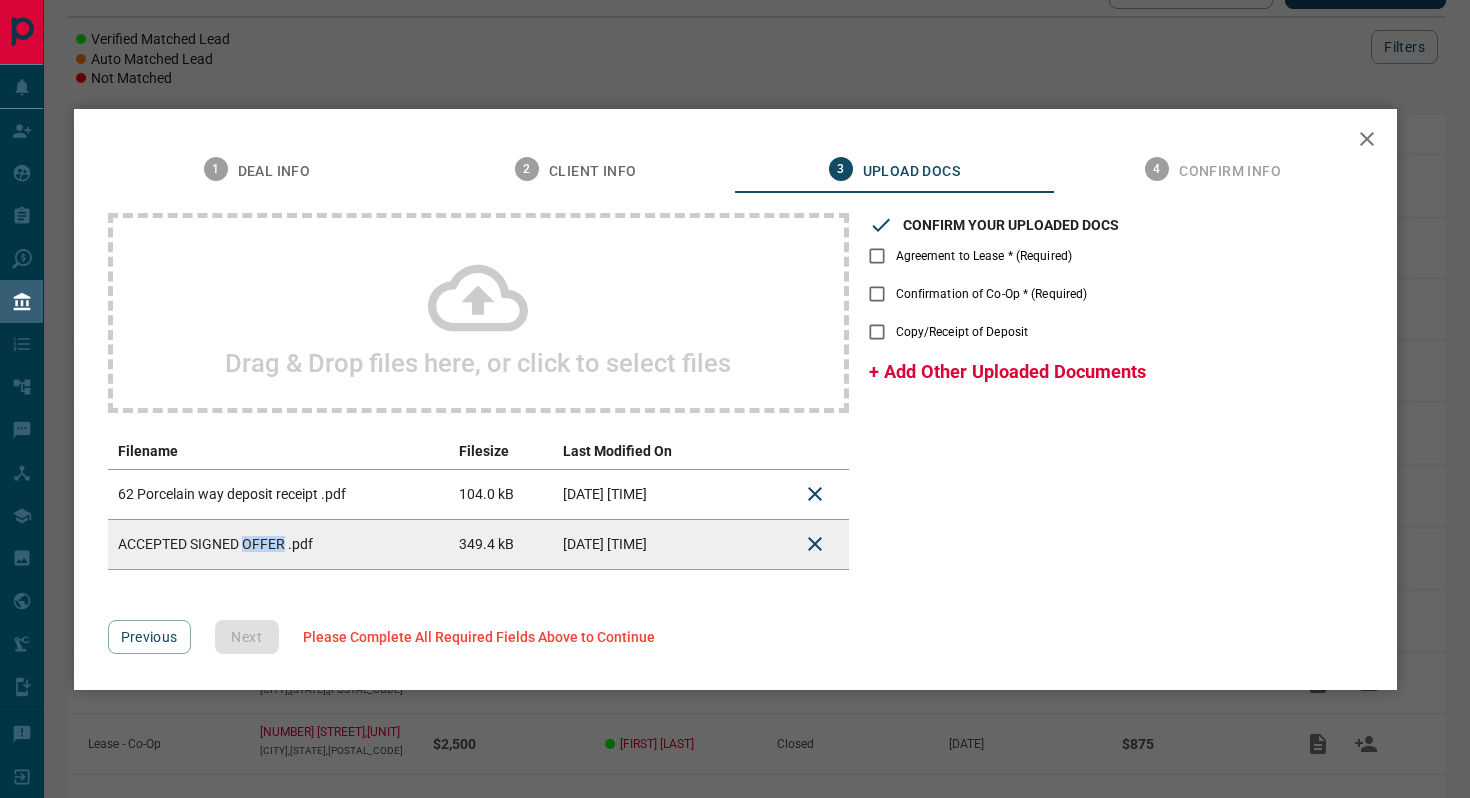 click on "ACCEPTED SIGNED OFFER .pdf" at bounding box center (279, 544) 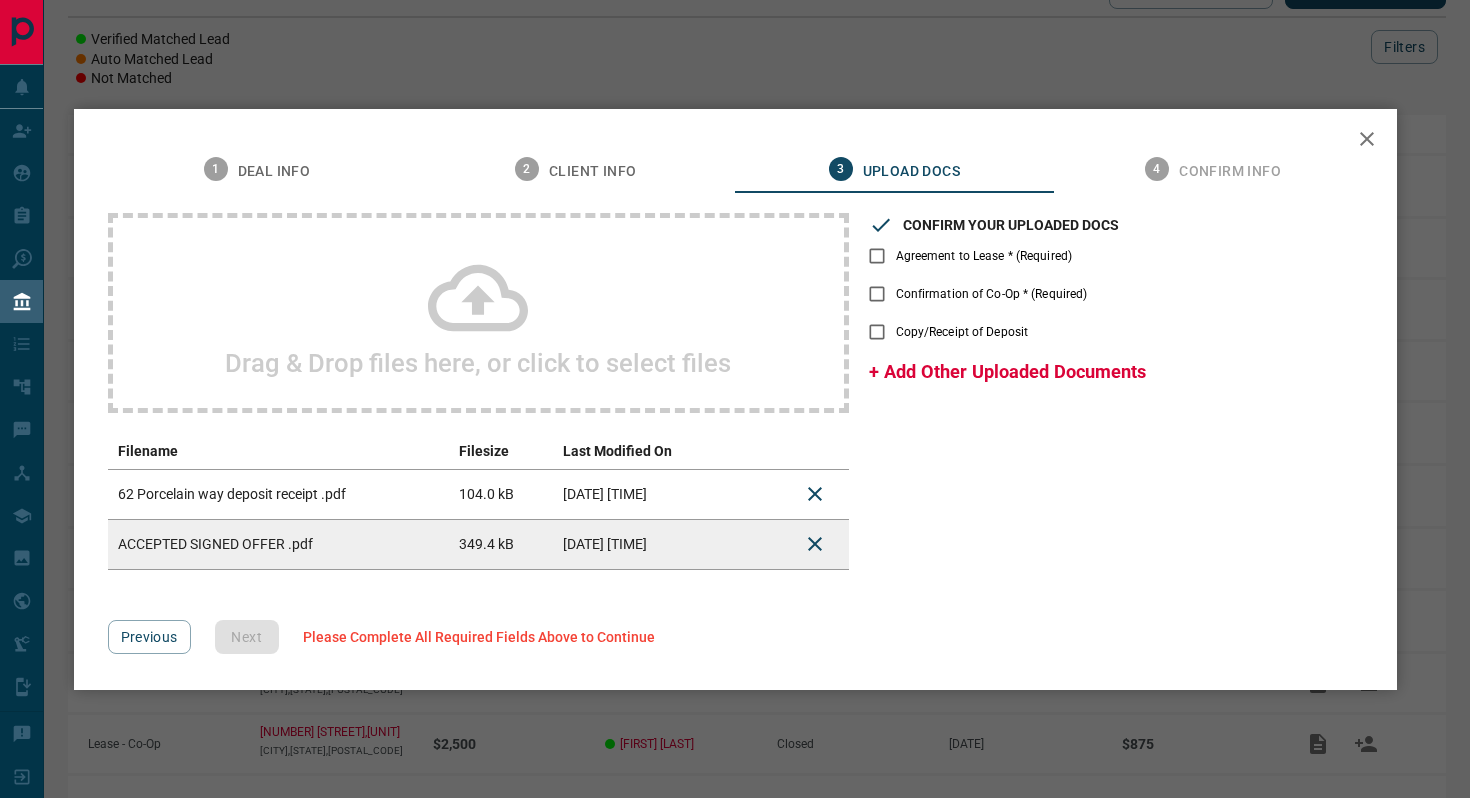 click on "349.4 kB" at bounding box center [500, 544] 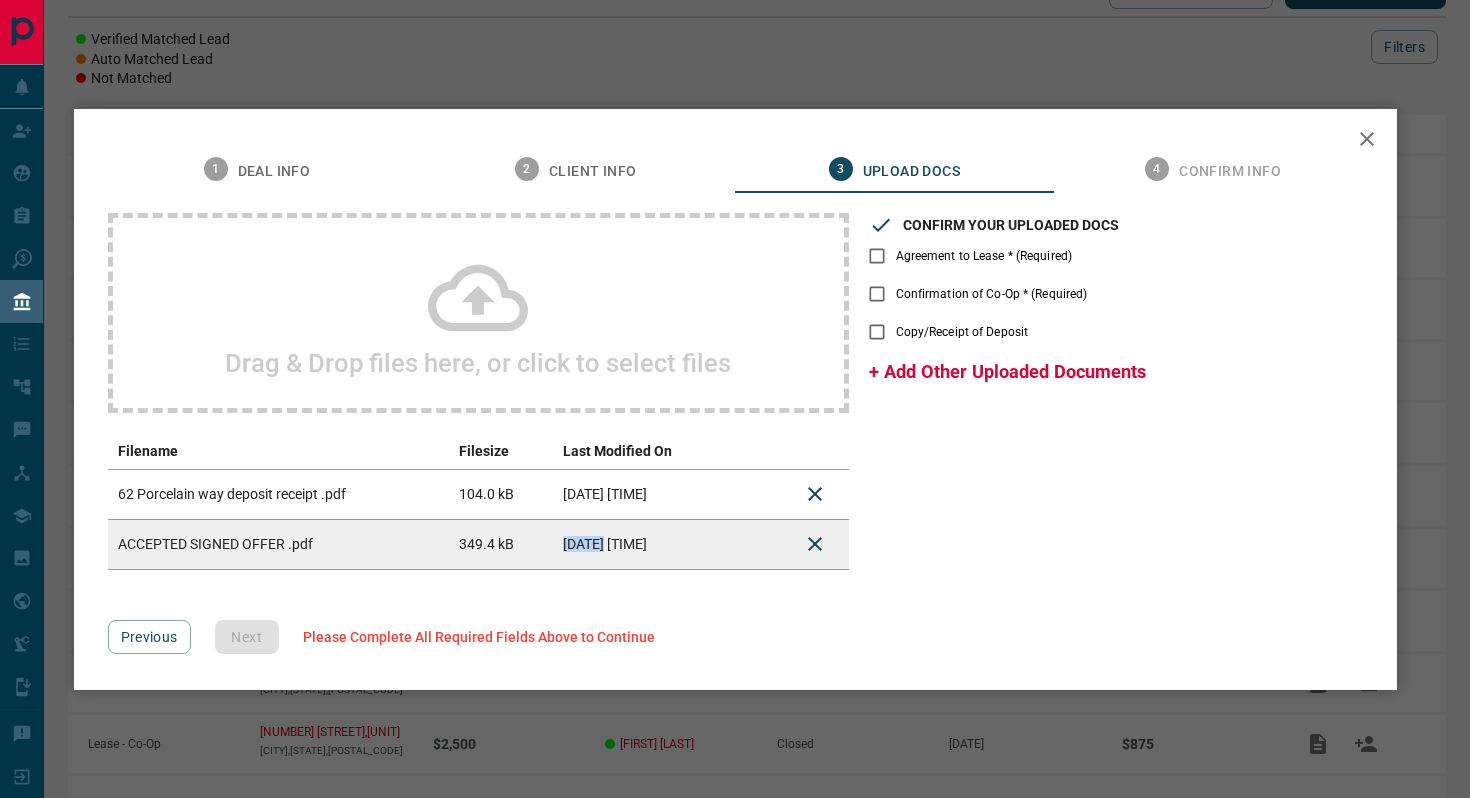 click on "[DATE] [TIME]" at bounding box center (642, 544) 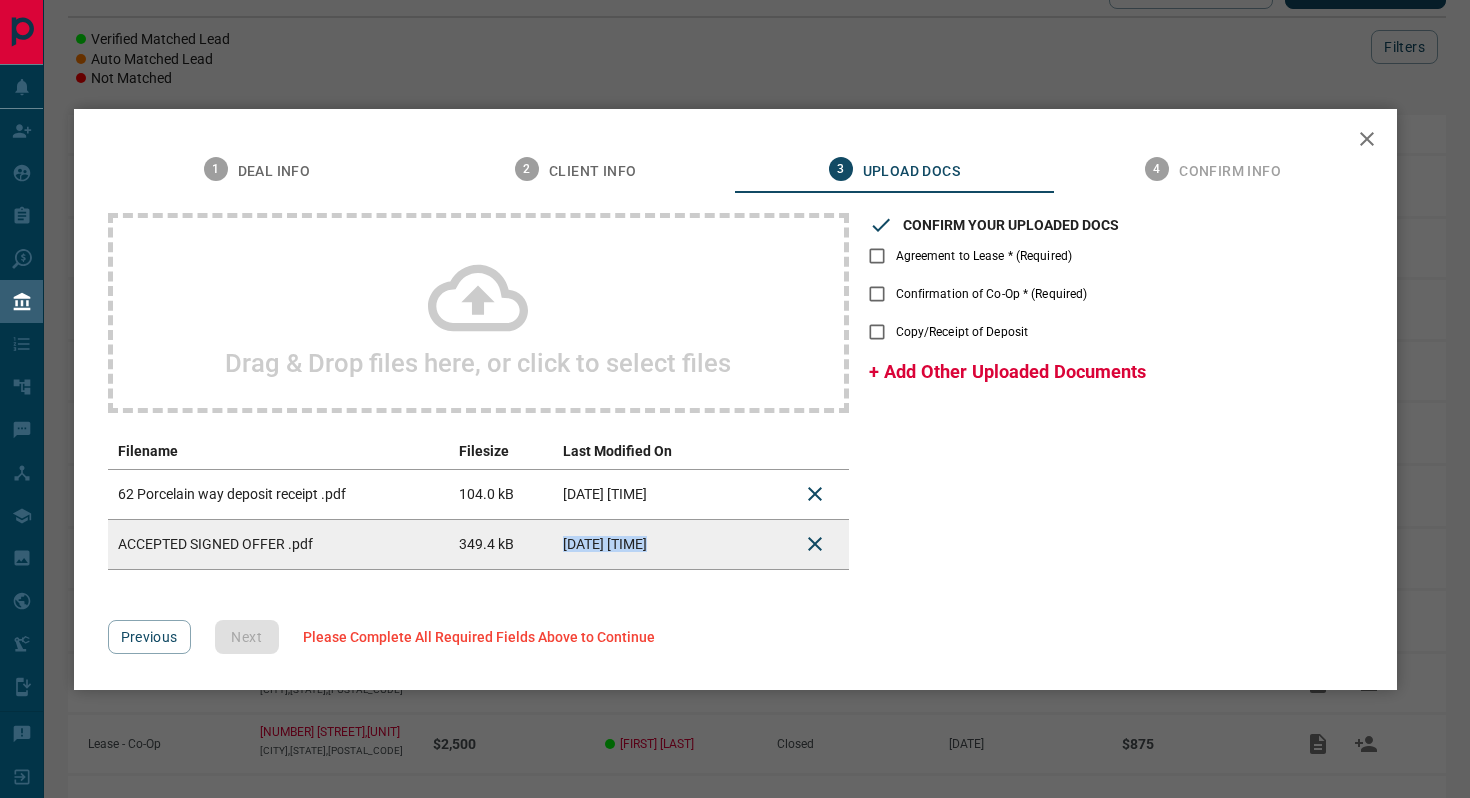 click on "[DATE] [TIME]" at bounding box center [642, 544] 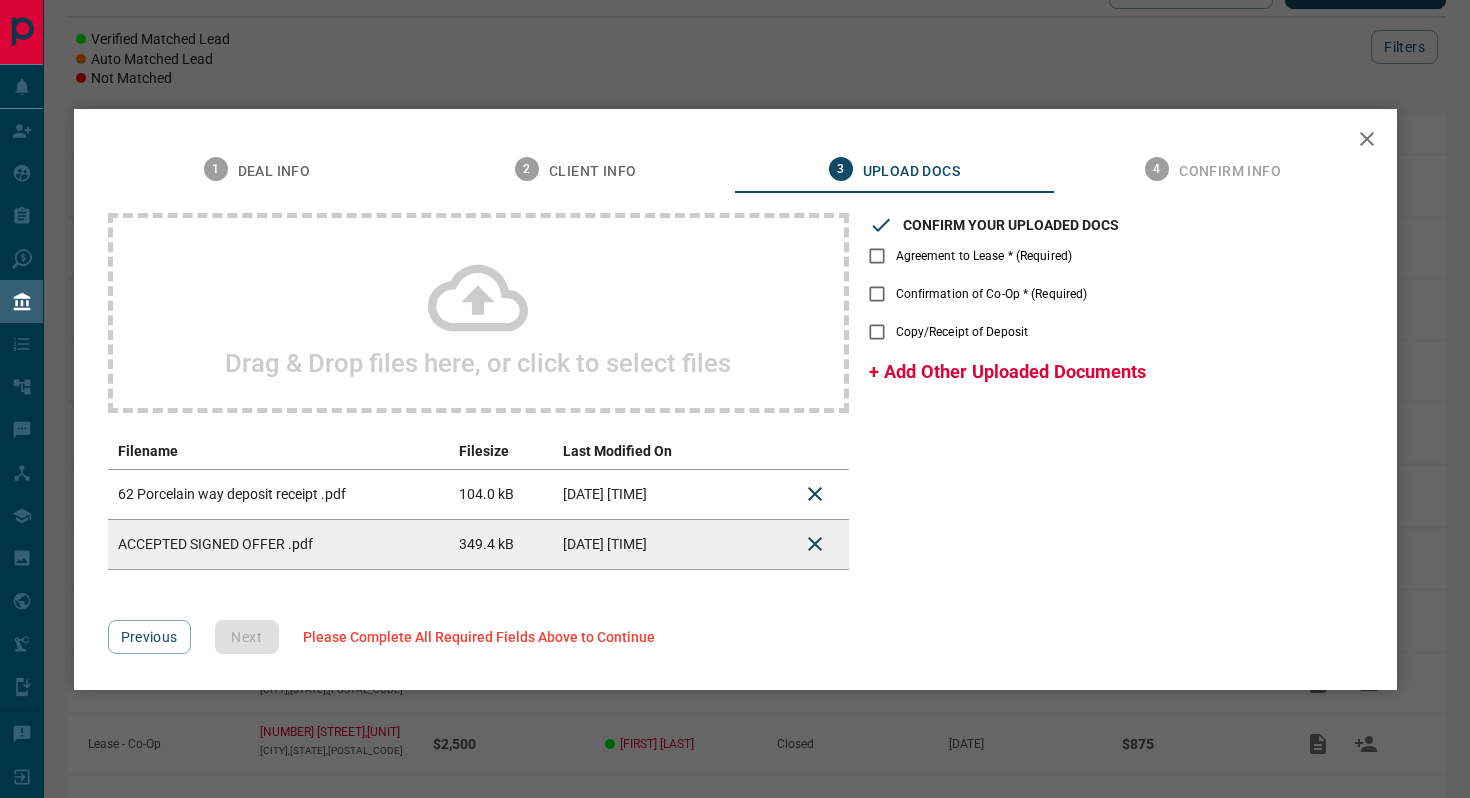 click on "1 Deal Info 2 Client Info 3 Upload Docs 4 Confirm Info Drag & Drop files here, or click to select files Filename Filesize Last Modified On     62 Porcelain way deposit receipt .pdf 104.0 kB August 3, 2025 6:54 PM ACCEPTED SIGNED OFFER .pdf 349.4 kB August 1, 2025 10:54 PM CONFIRM YOUR UPLOADED DOCS Agreement to Lease * (Required) Confirmation of Co-Op * (Required) Copy/Receipt of Deposit + Add Other Uploaded Documents Previous Next Please Complete All Required Fields Above to Continue" at bounding box center (735, 399) 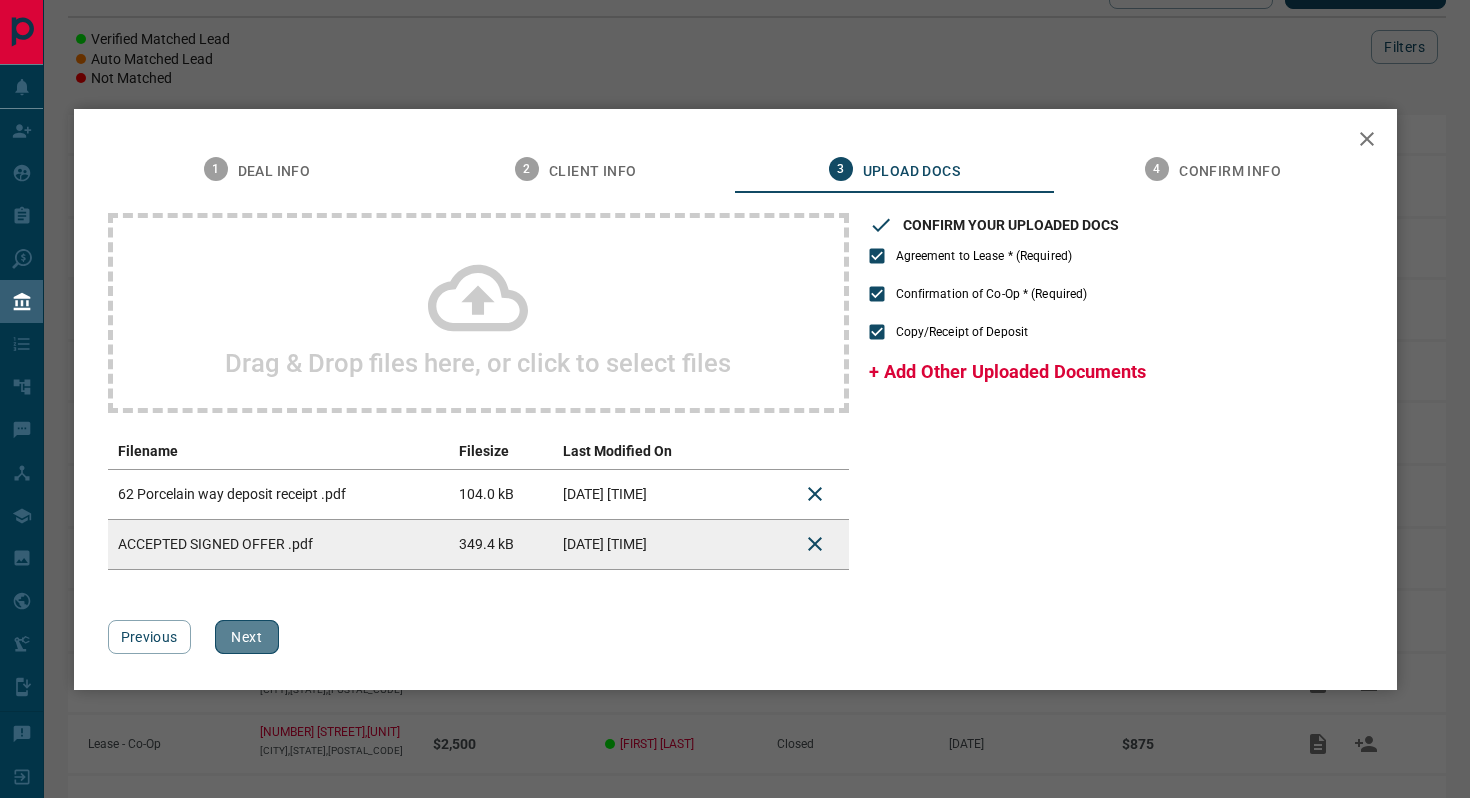 click on "Next" at bounding box center [247, 637] 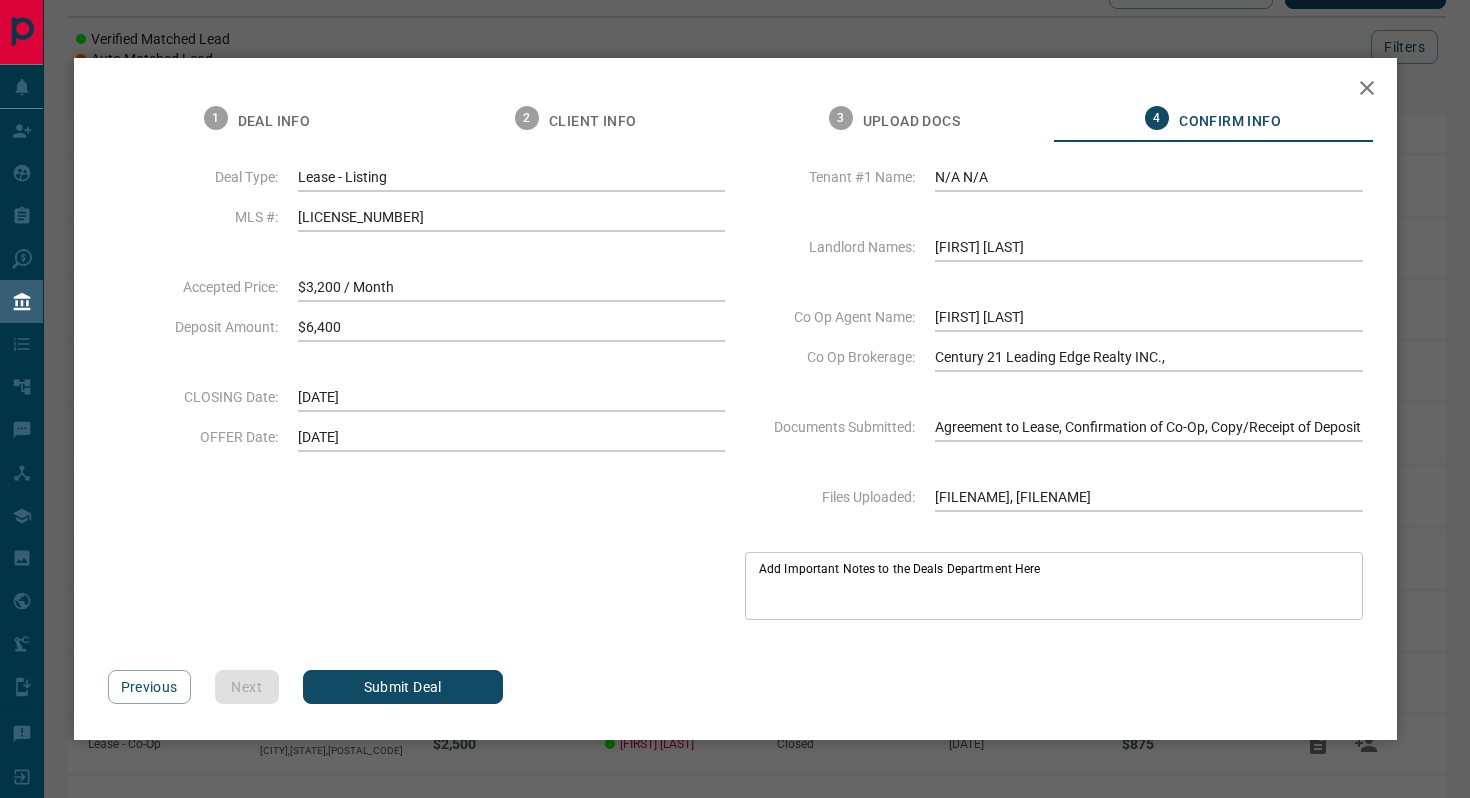 click on "Add Important Notes to the Deals Department Here" at bounding box center [1054, 586] 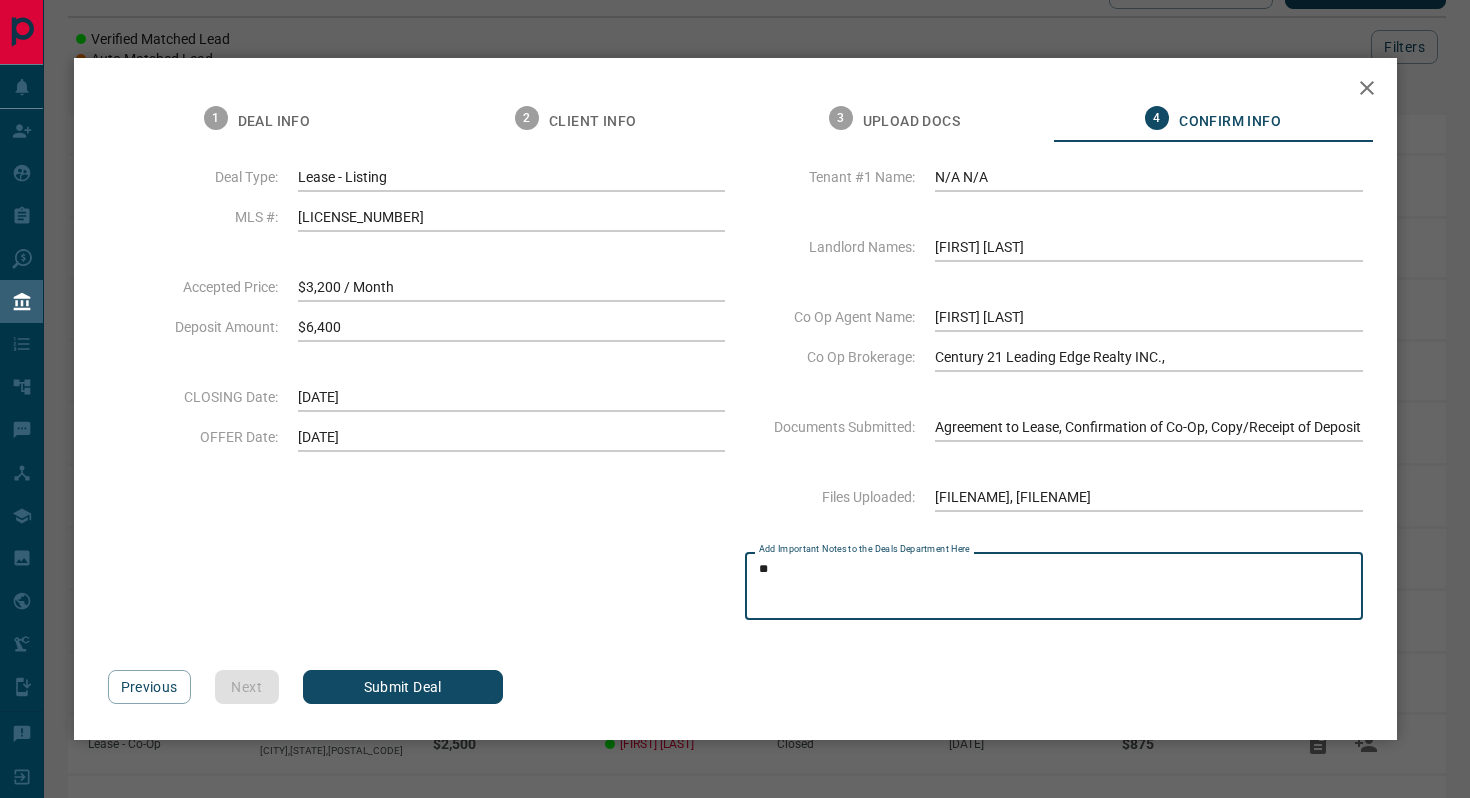 type on "*" 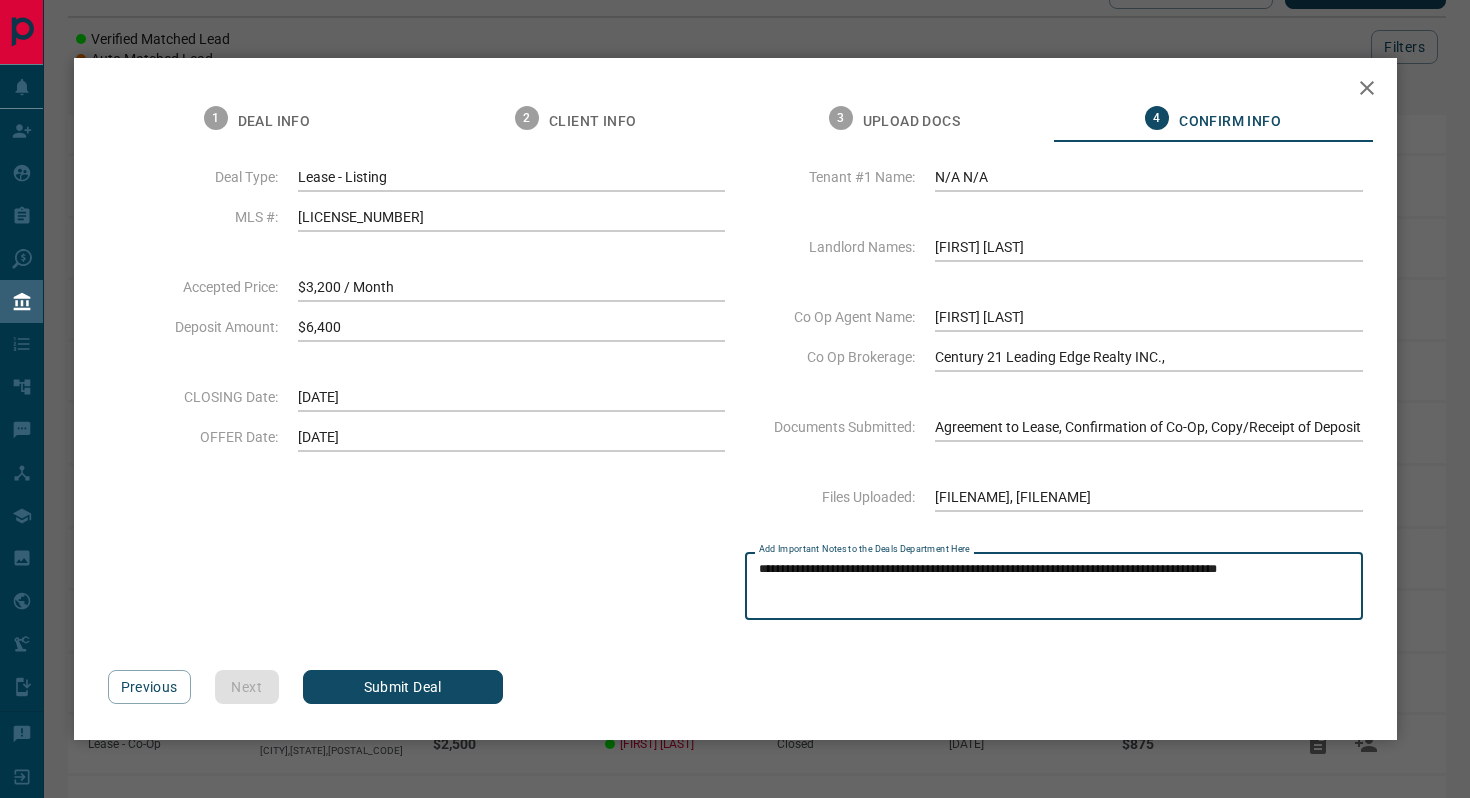 type on "**********" 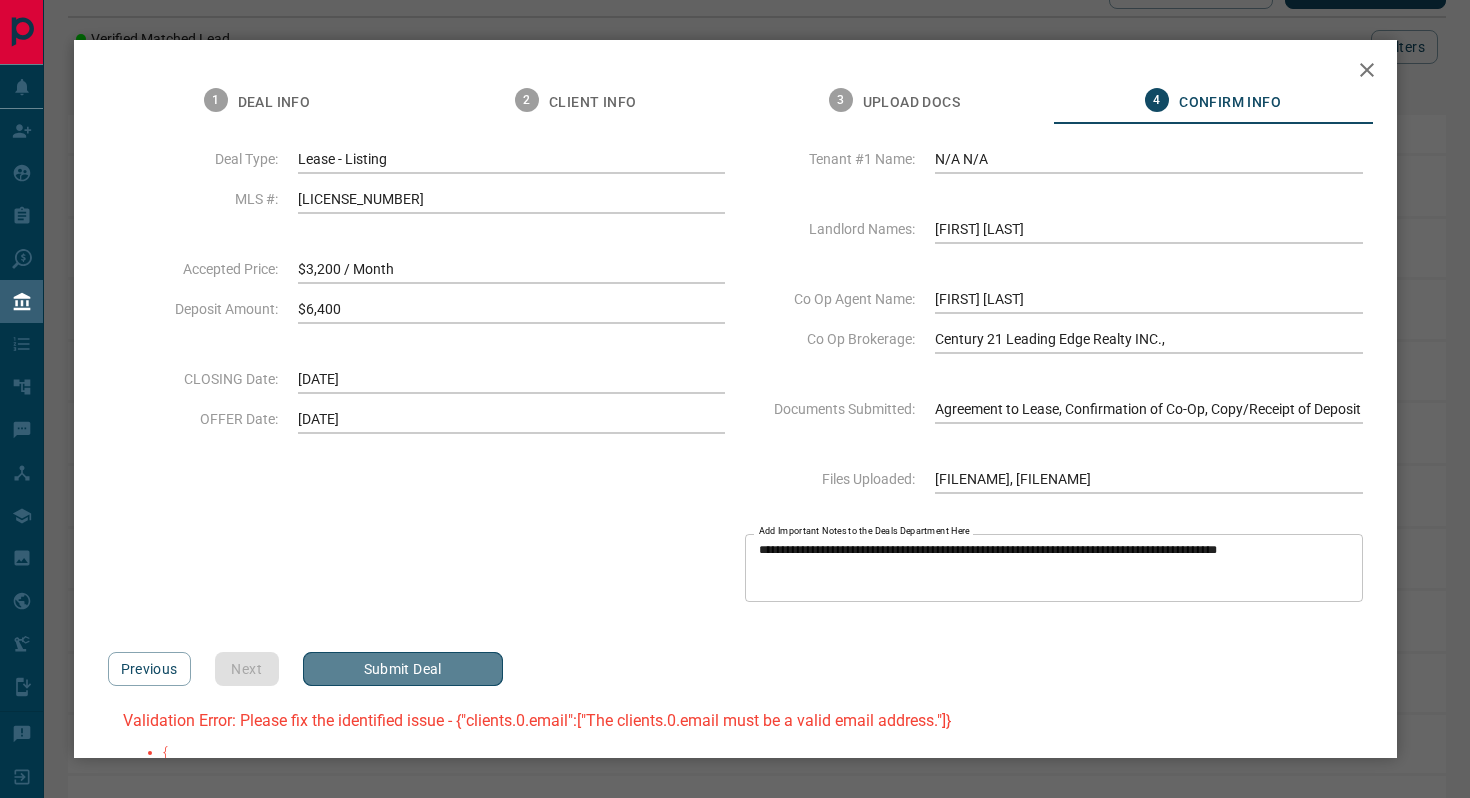 click on "Submit Deal" at bounding box center (403, 669) 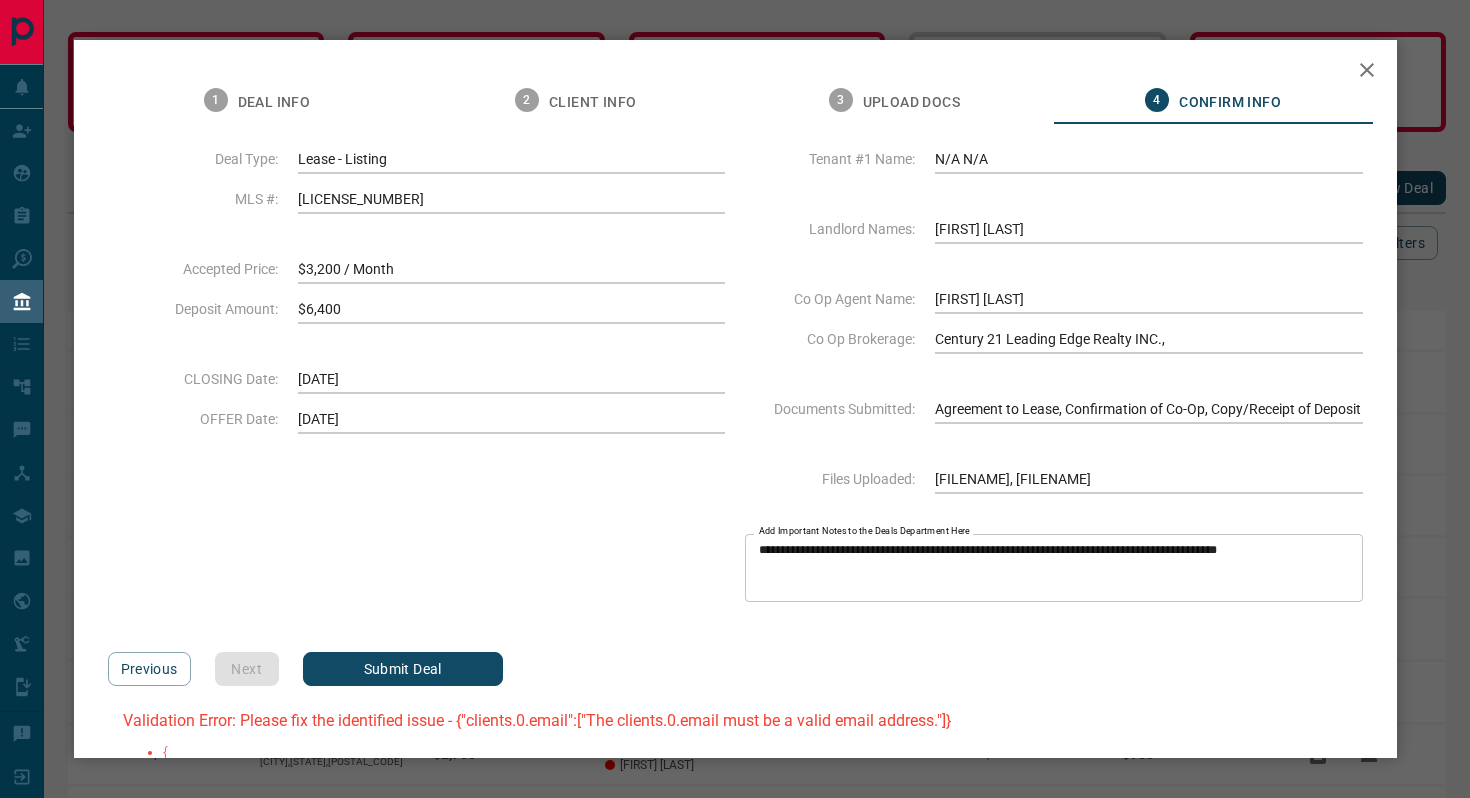 scroll, scrollTop: 0, scrollLeft: 0, axis: both 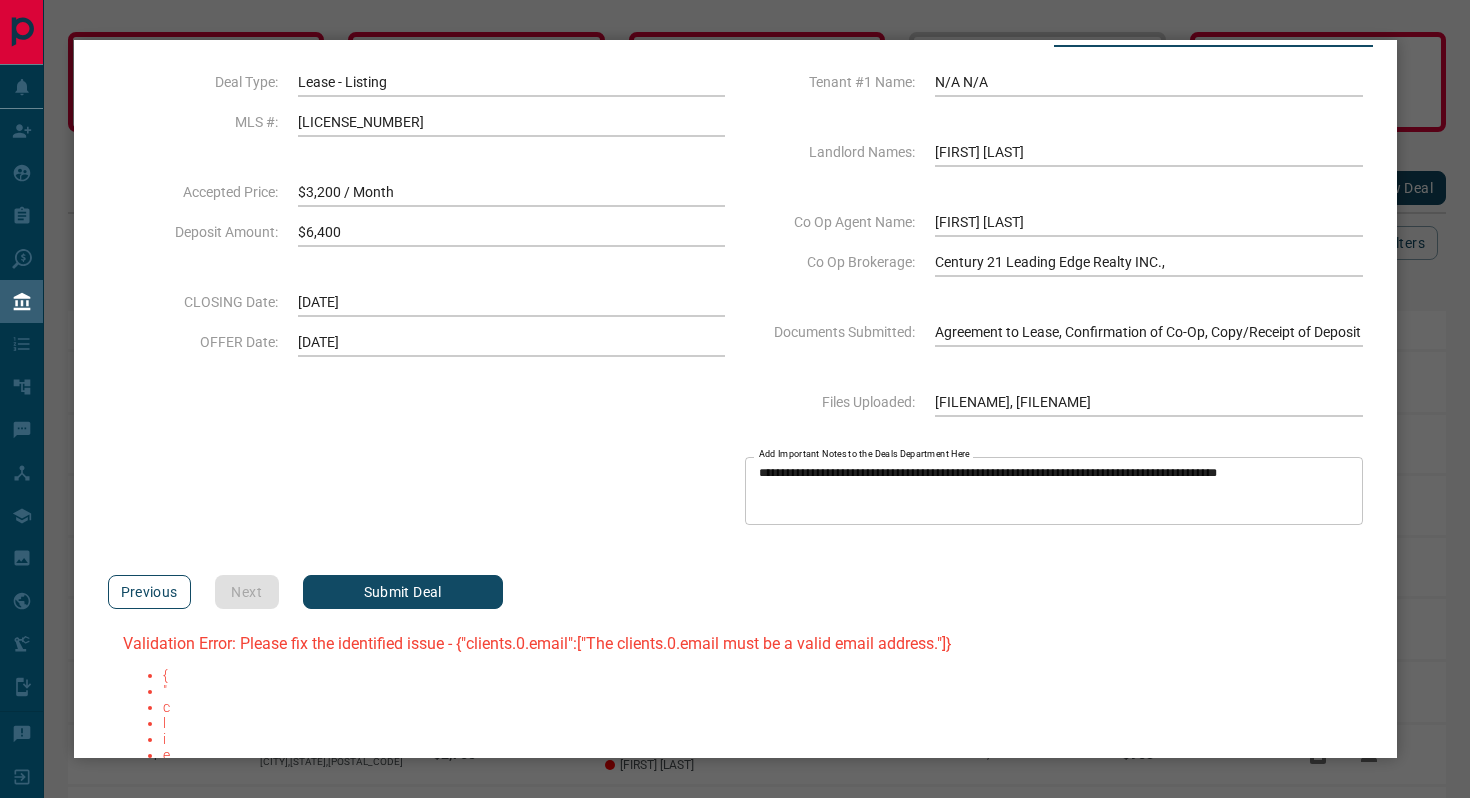 click on "Previous" at bounding box center (149, 592) 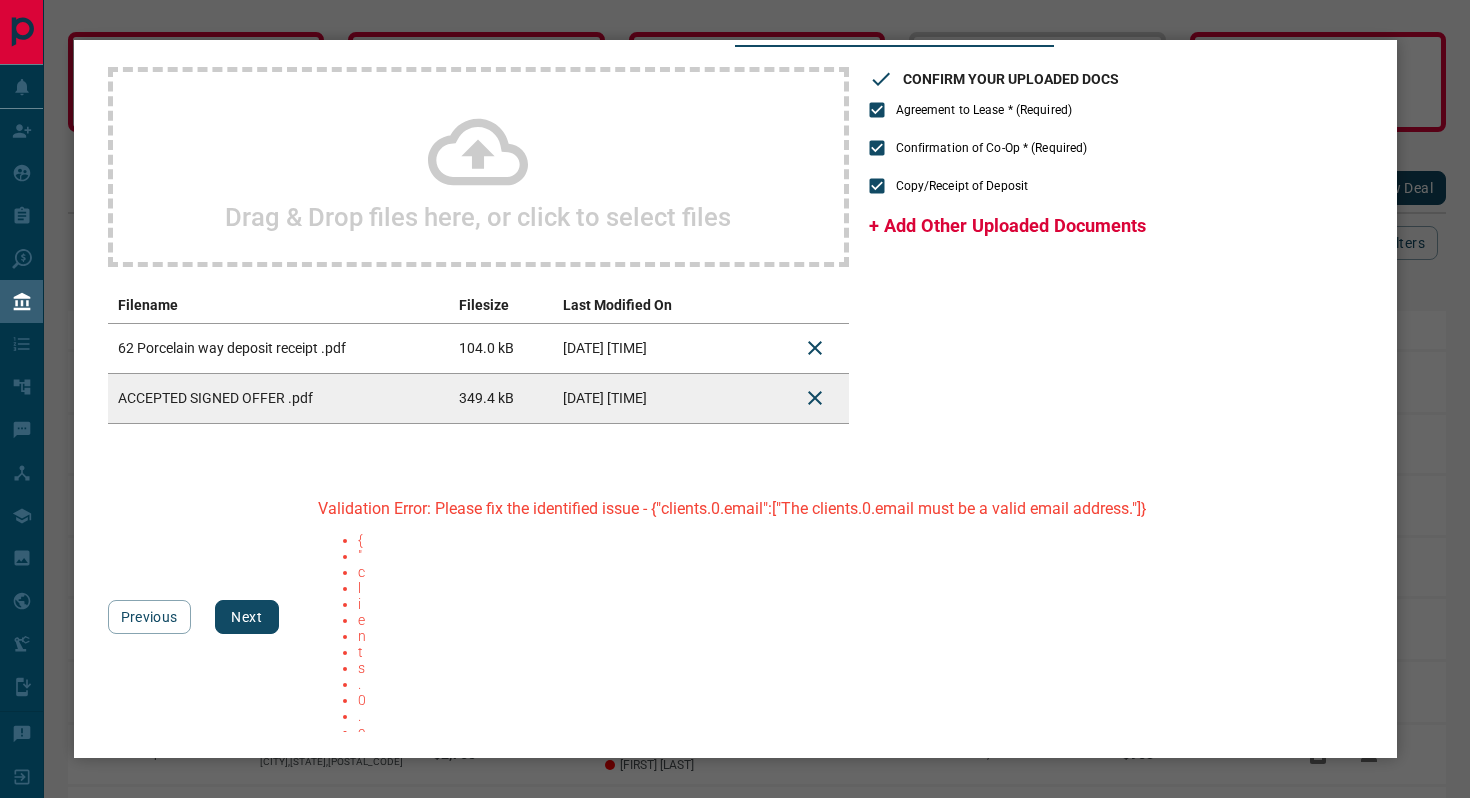 scroll, scrollTop: 70, scrollLeft: 0, axis: vertical 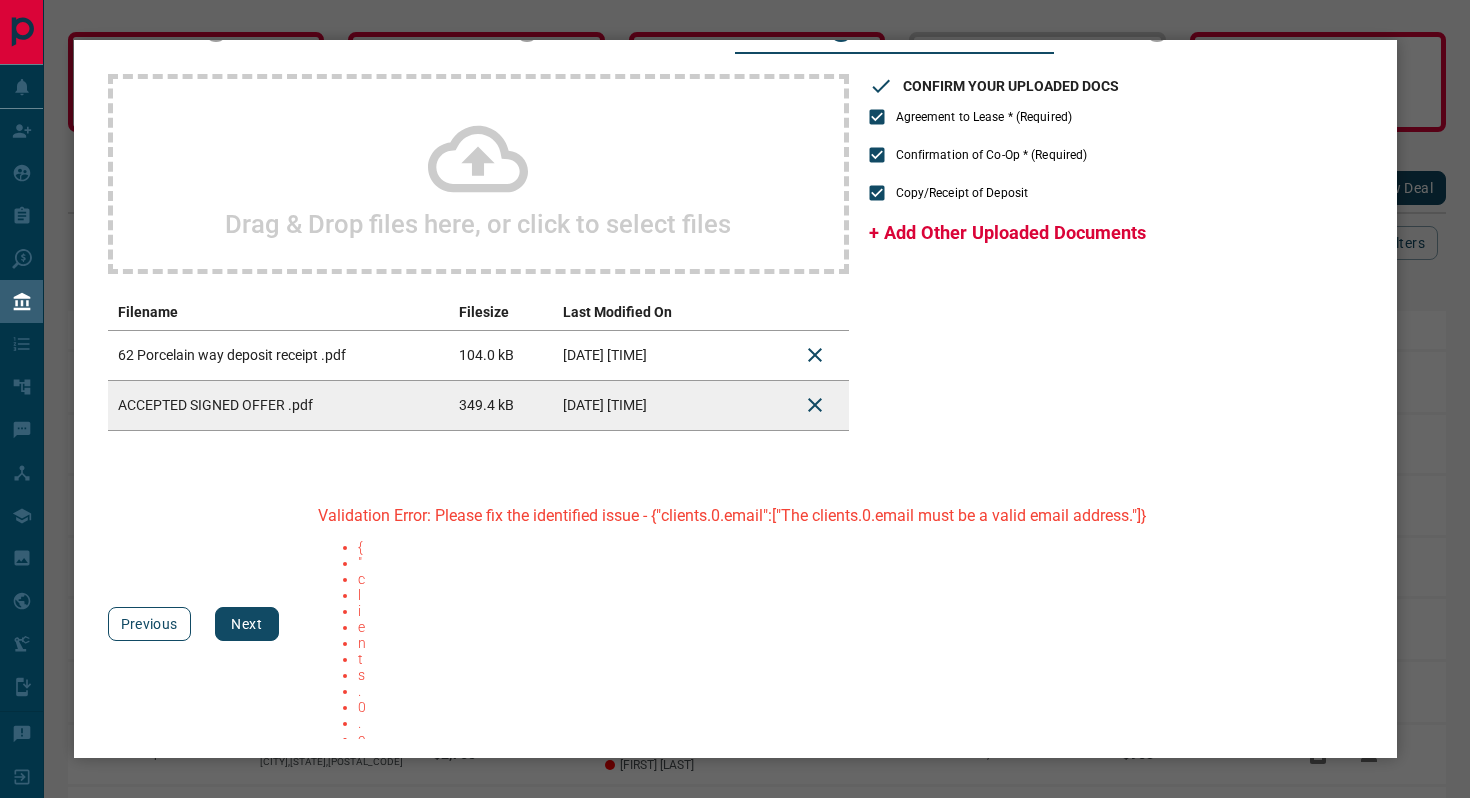 click on "Previous" at bounding box center (149, 624) 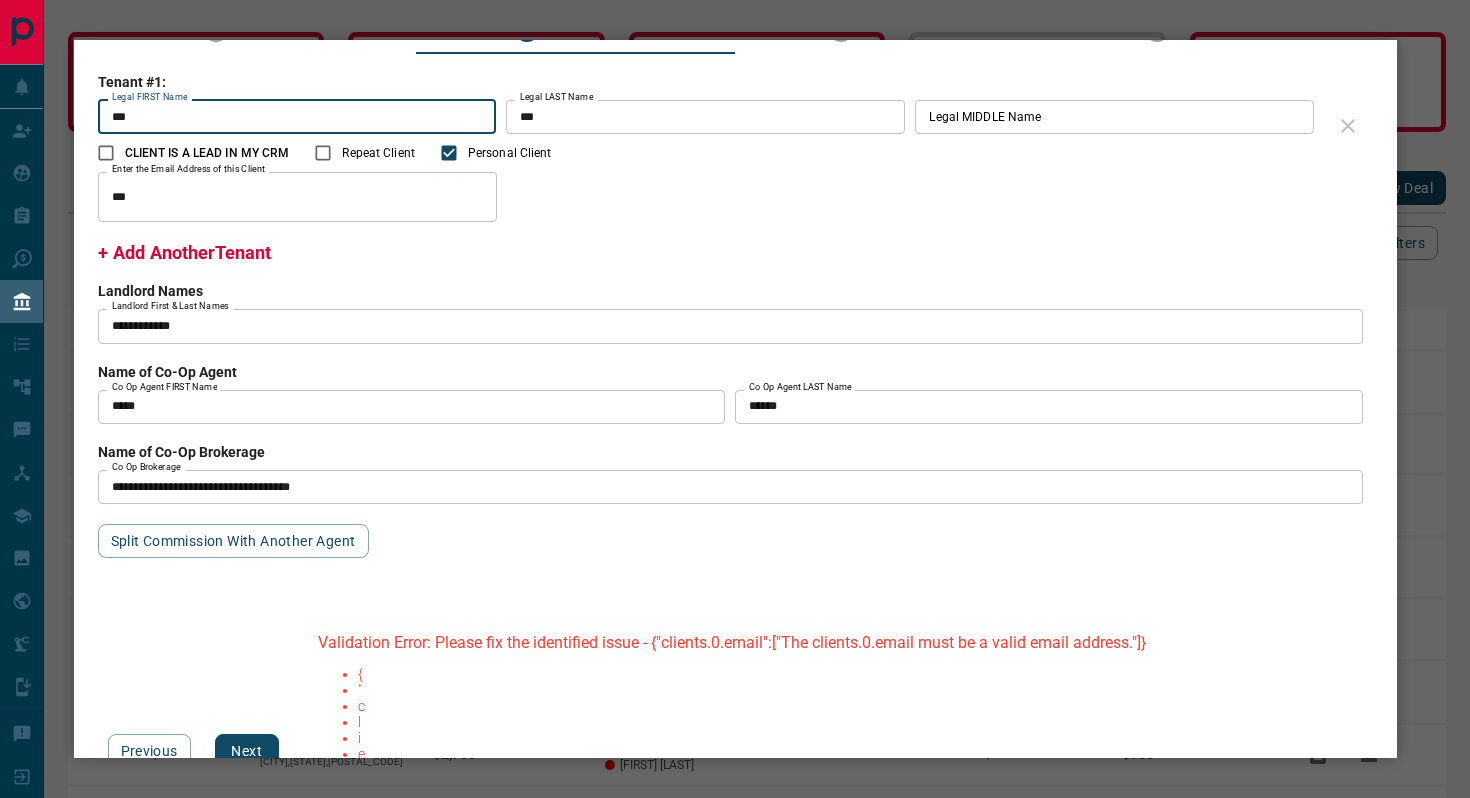 click on "***" at bounding box center [298, 197] 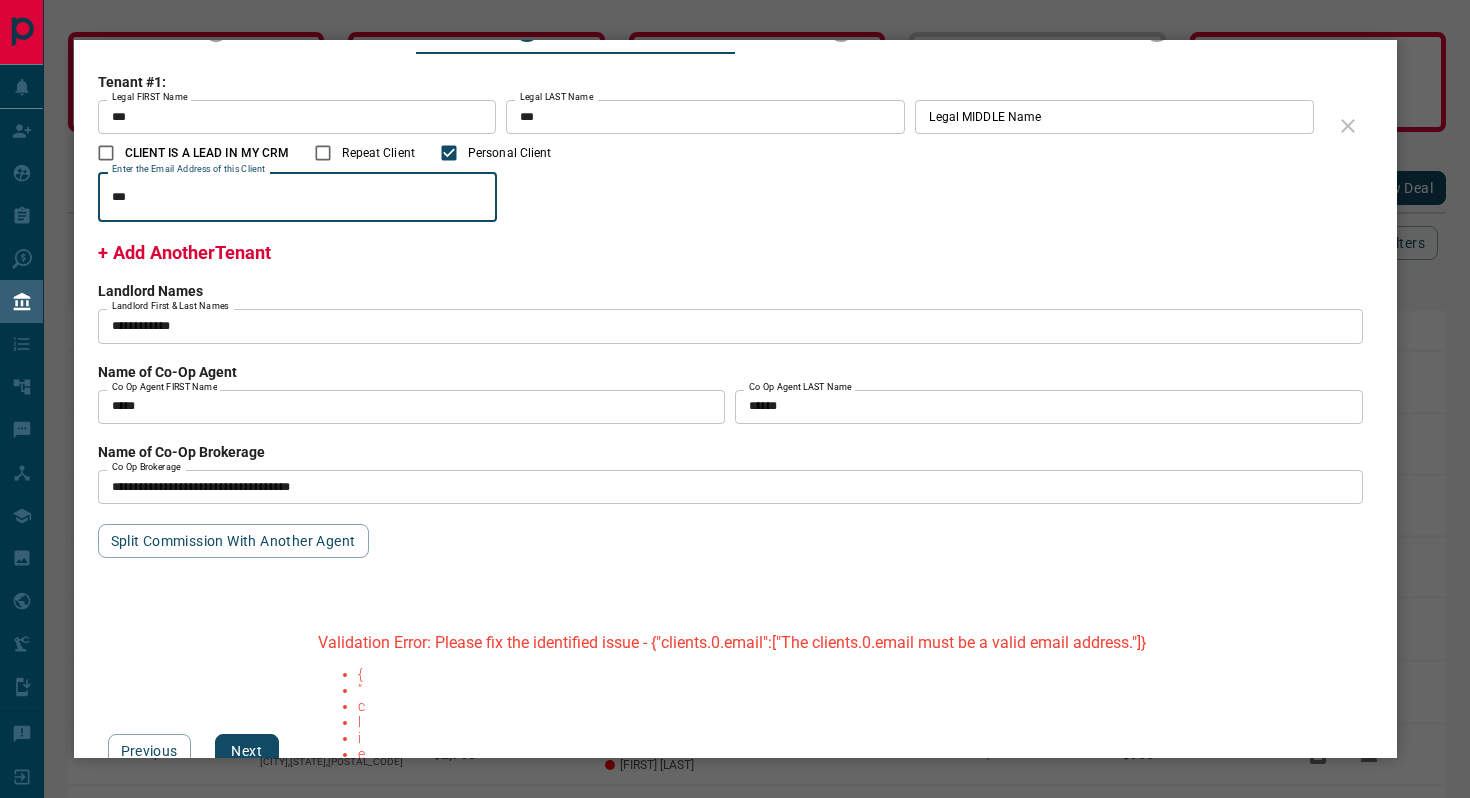 click on "***" at bounding box center (298, 197) 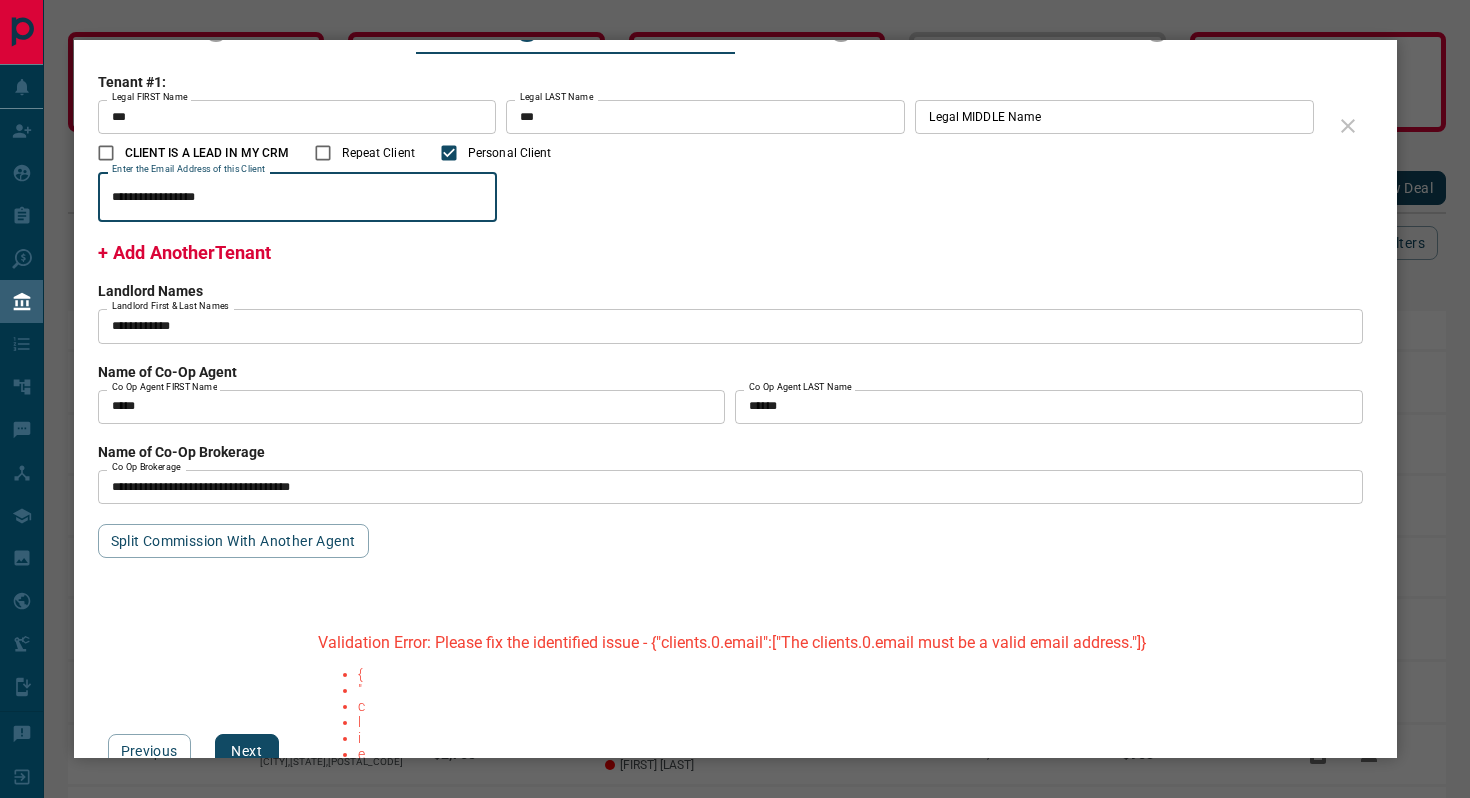 type on "**********" 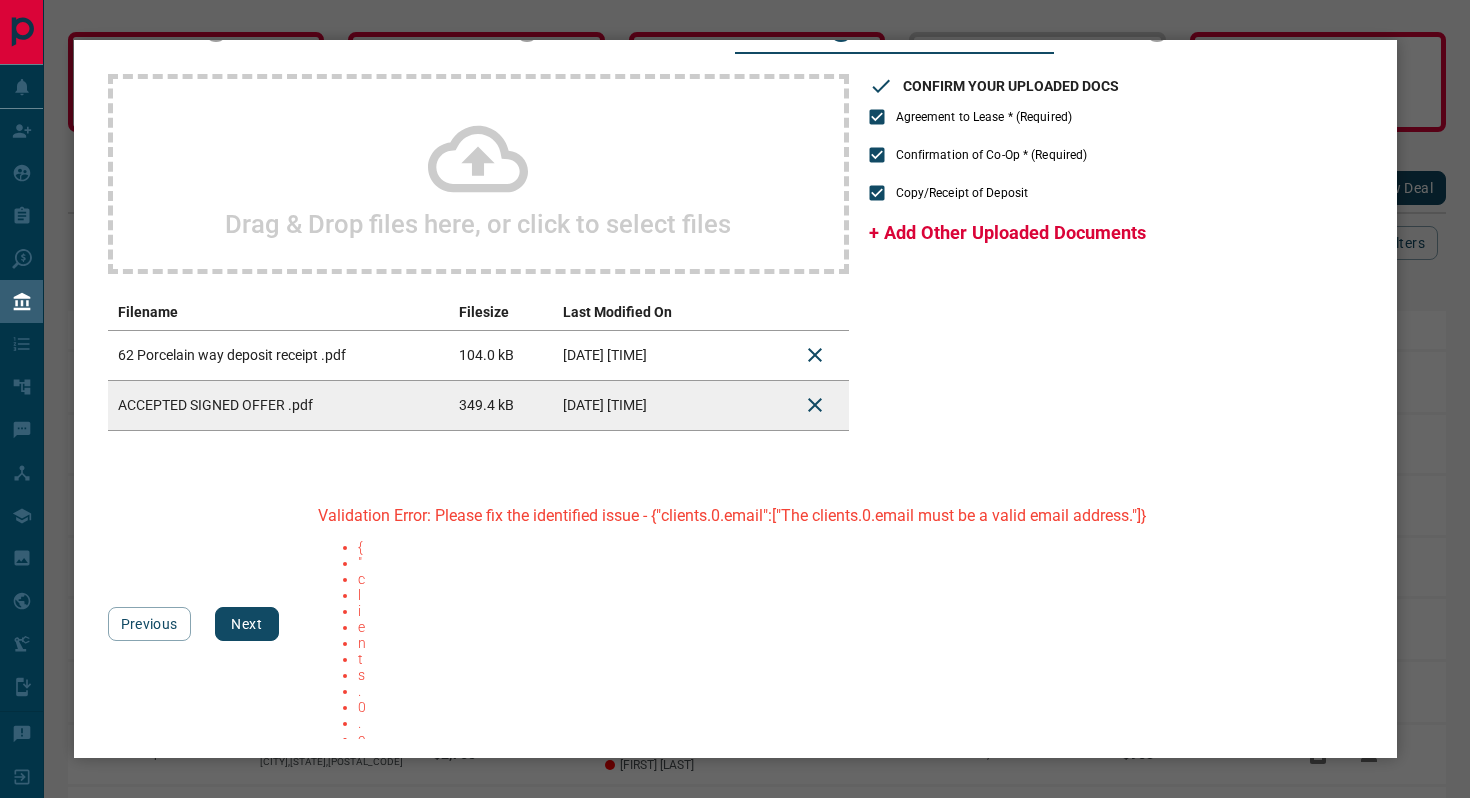click on "Next" at bounding box center (247, 624) 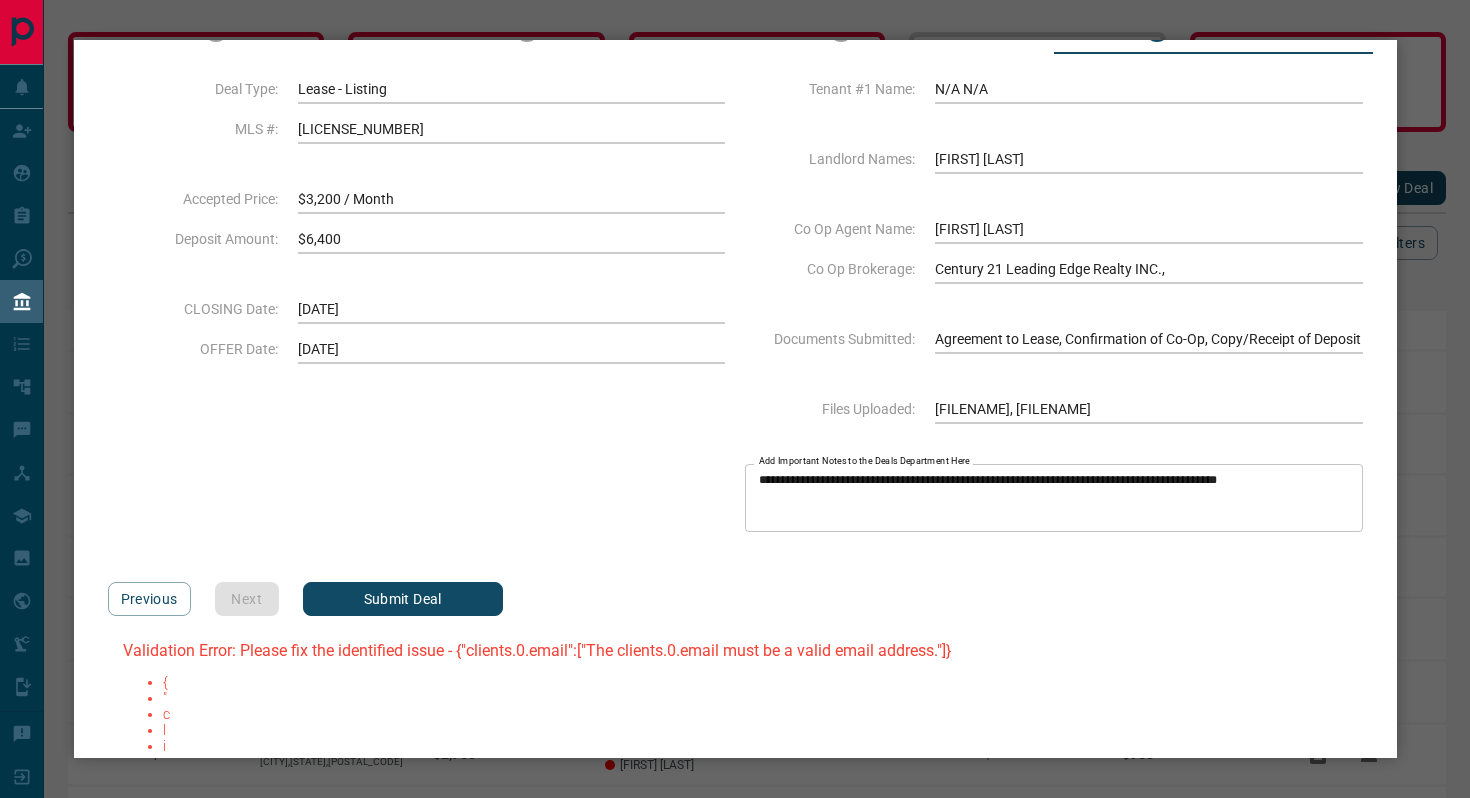 click on "Submit Deal" at bounding box center [403, 599] 